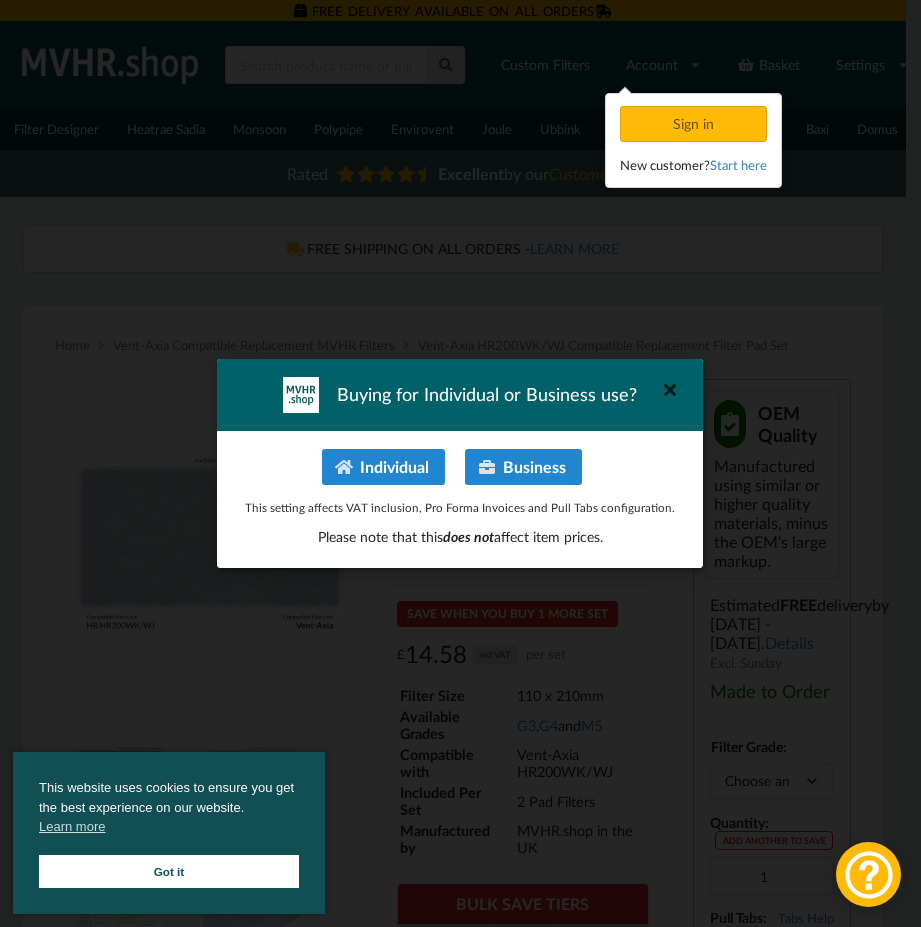 scroll, scrollTop: 0, scrollLeft: 0, axis: both 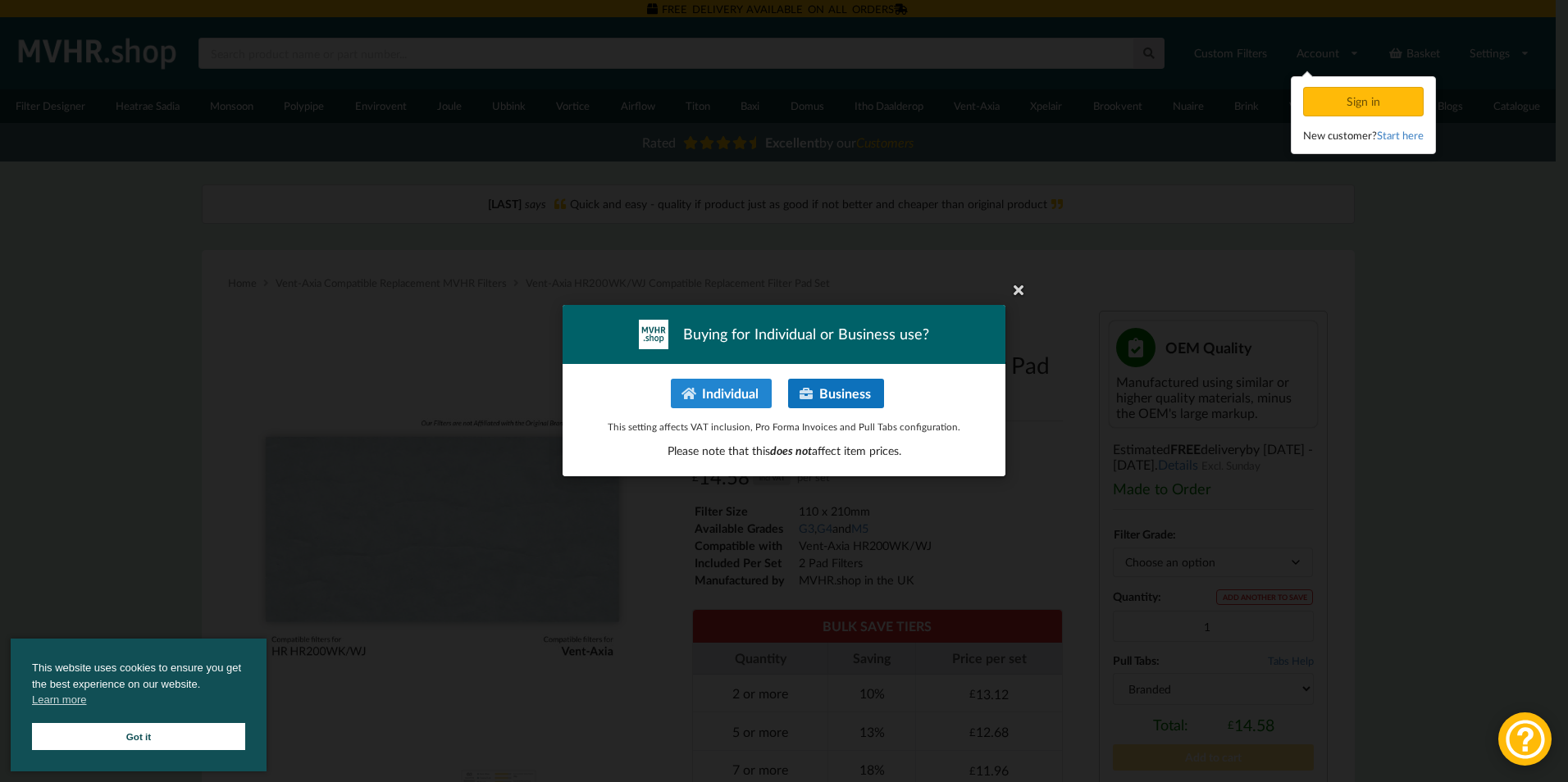 click on "Business" at bounding box center (836, 393) 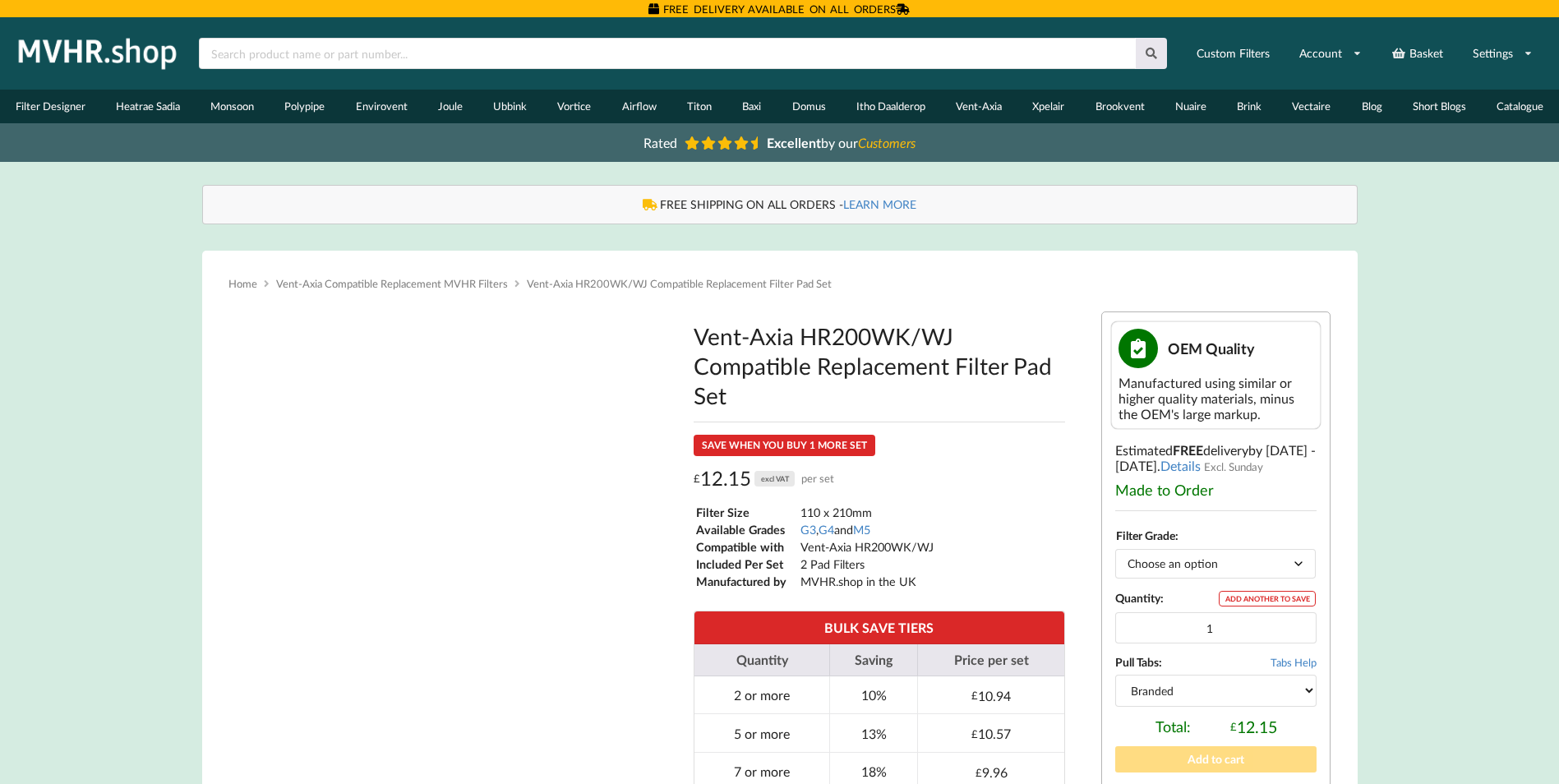 scroll, scrollTop: 0, scrollLeft: 0, axis: both 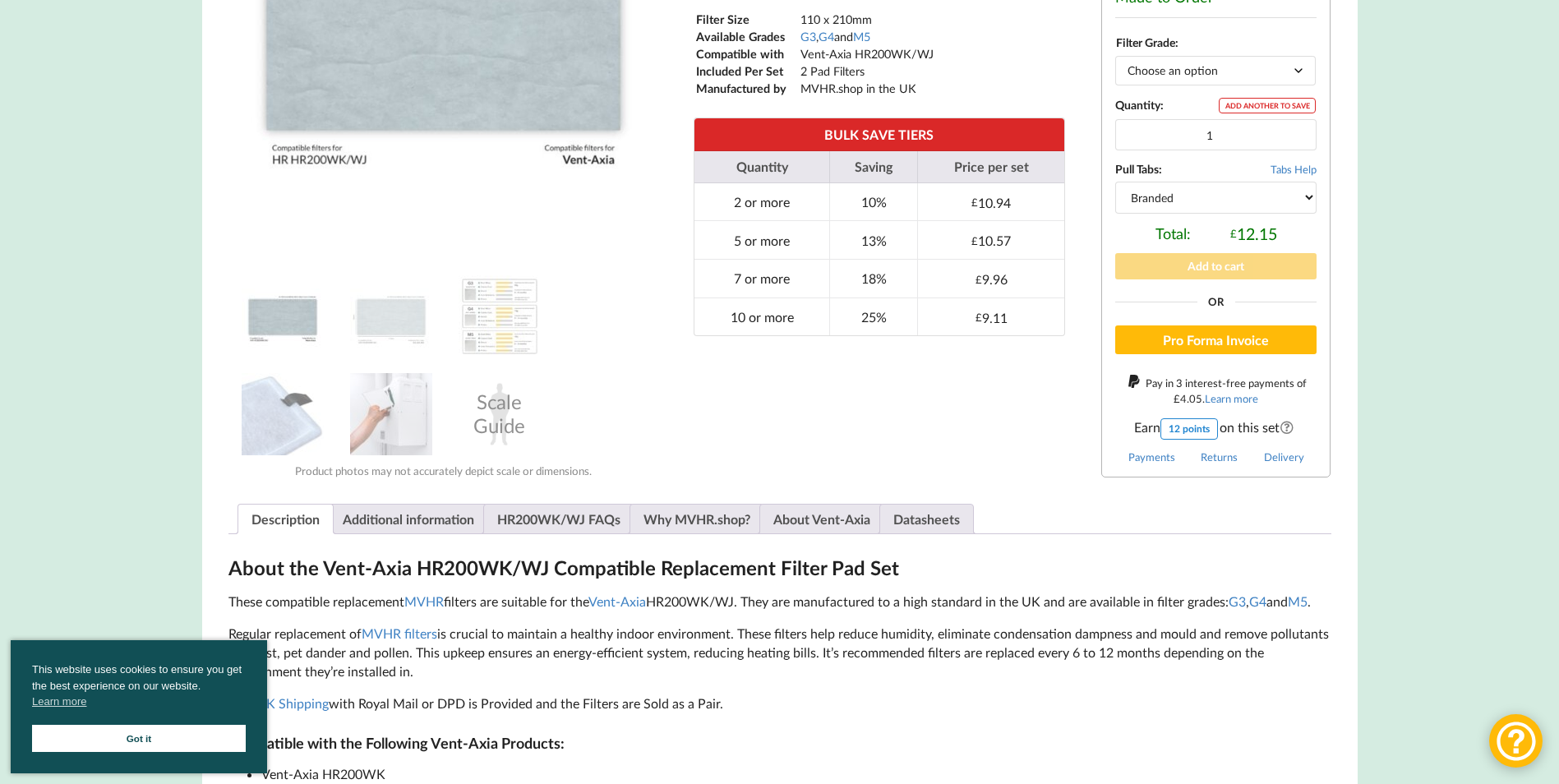 click on "Add to cart" at bounding box center (1215, 265) 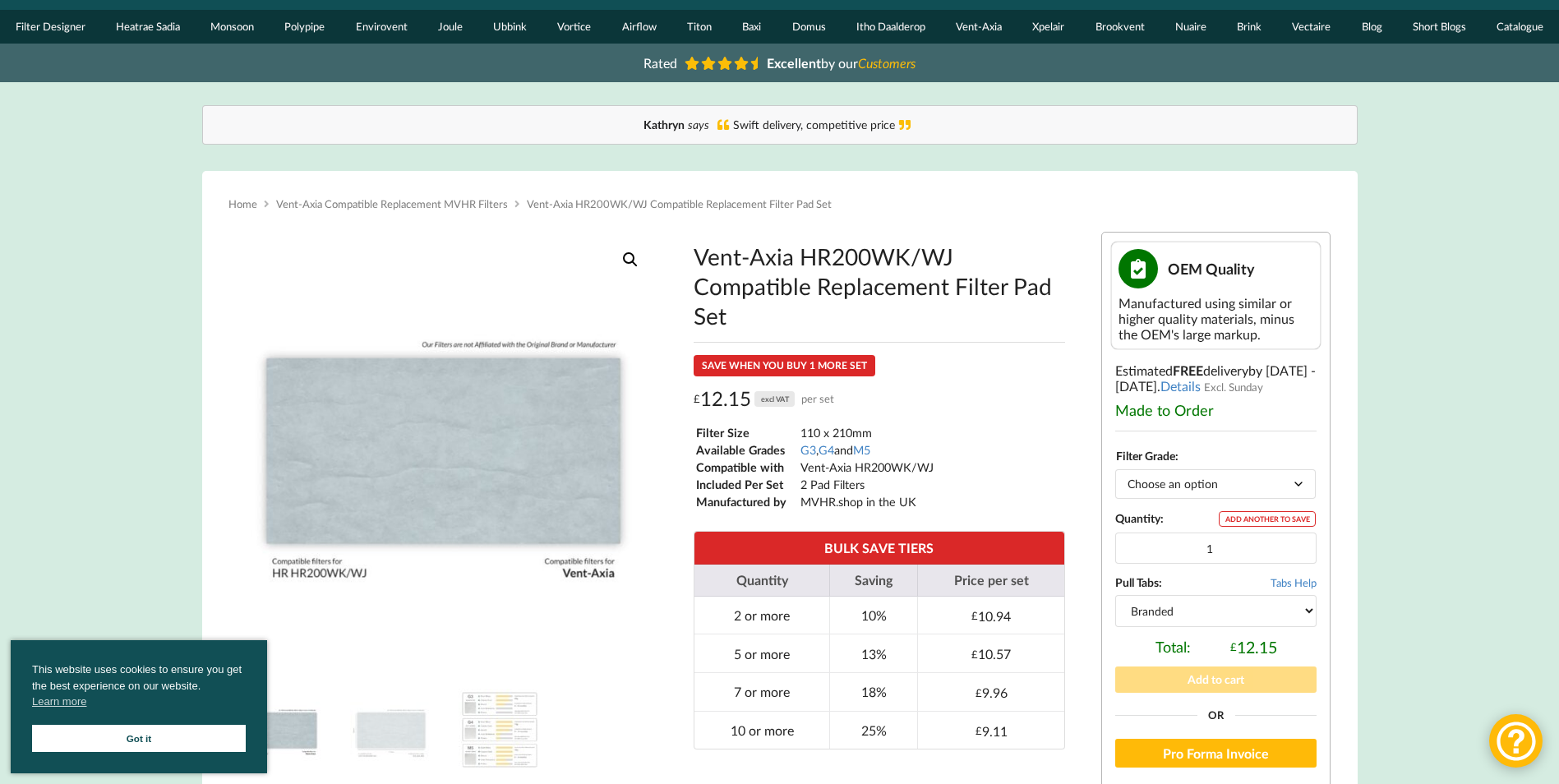 scroll, scrollTop: 0, scrollLeft: 0, axis: both 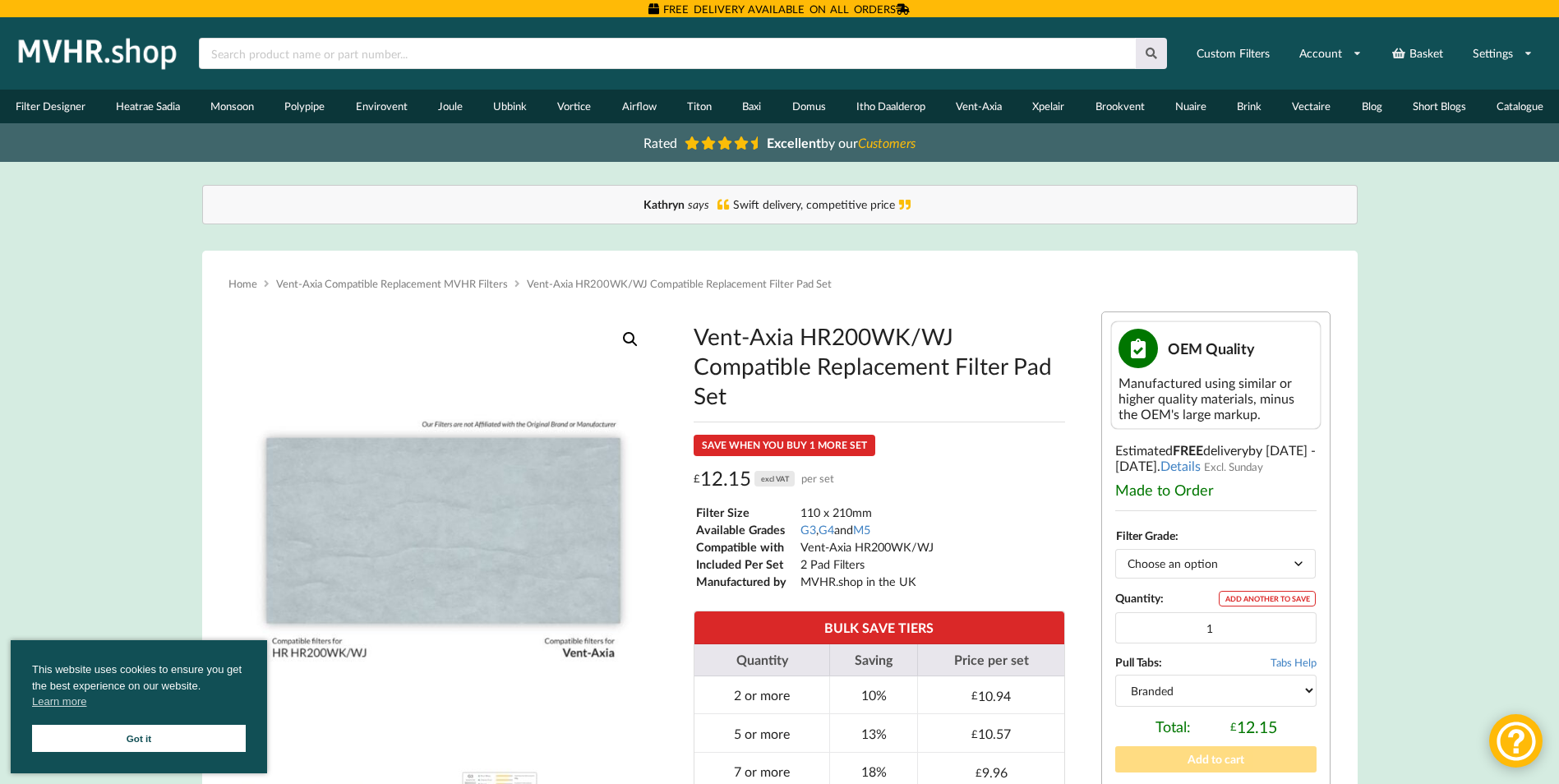 click on "Got it" at bounding box center [139, 738] 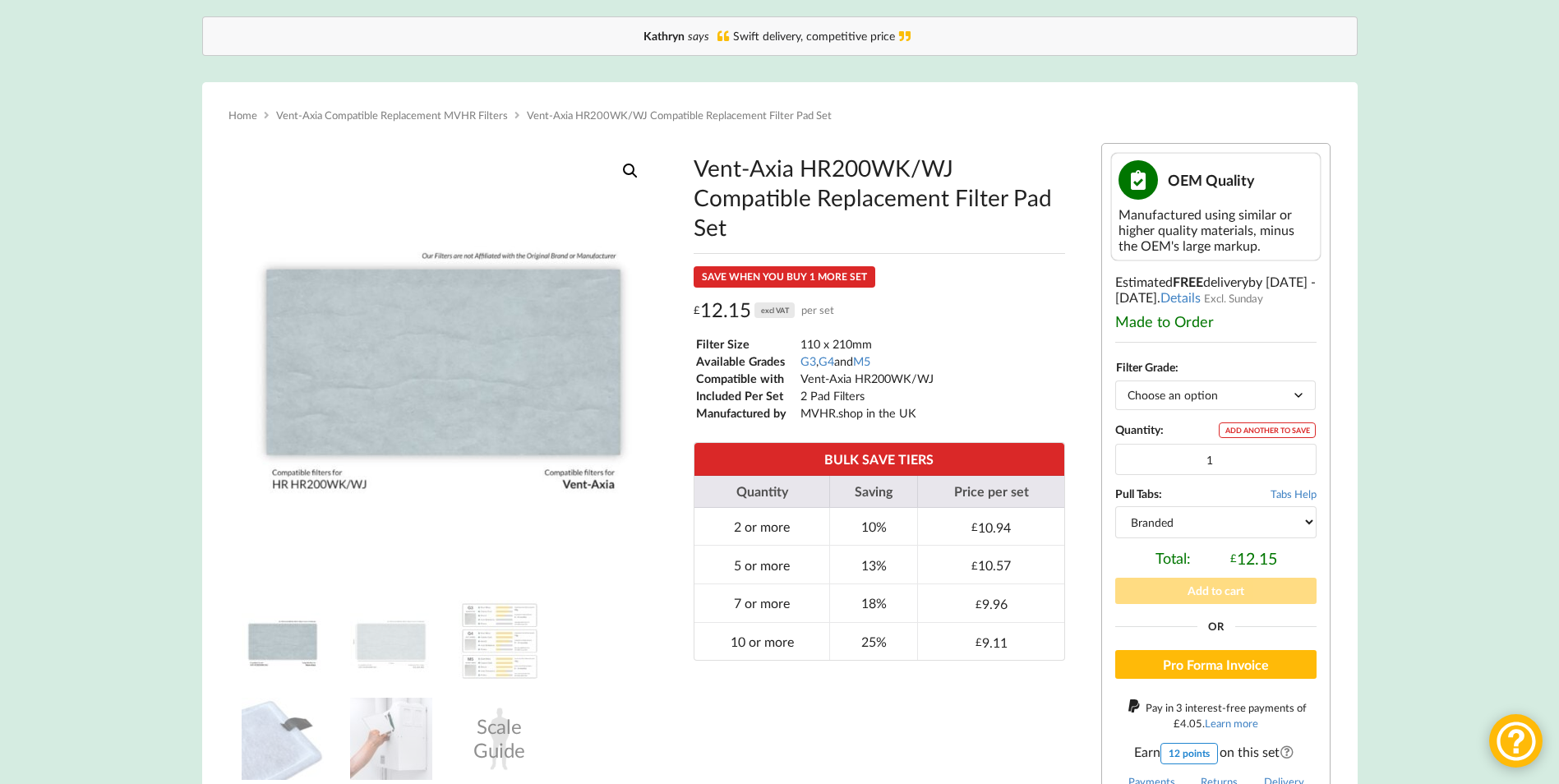 scroll, scrollTop: 329, scrollLeft: 0, axis: vertical 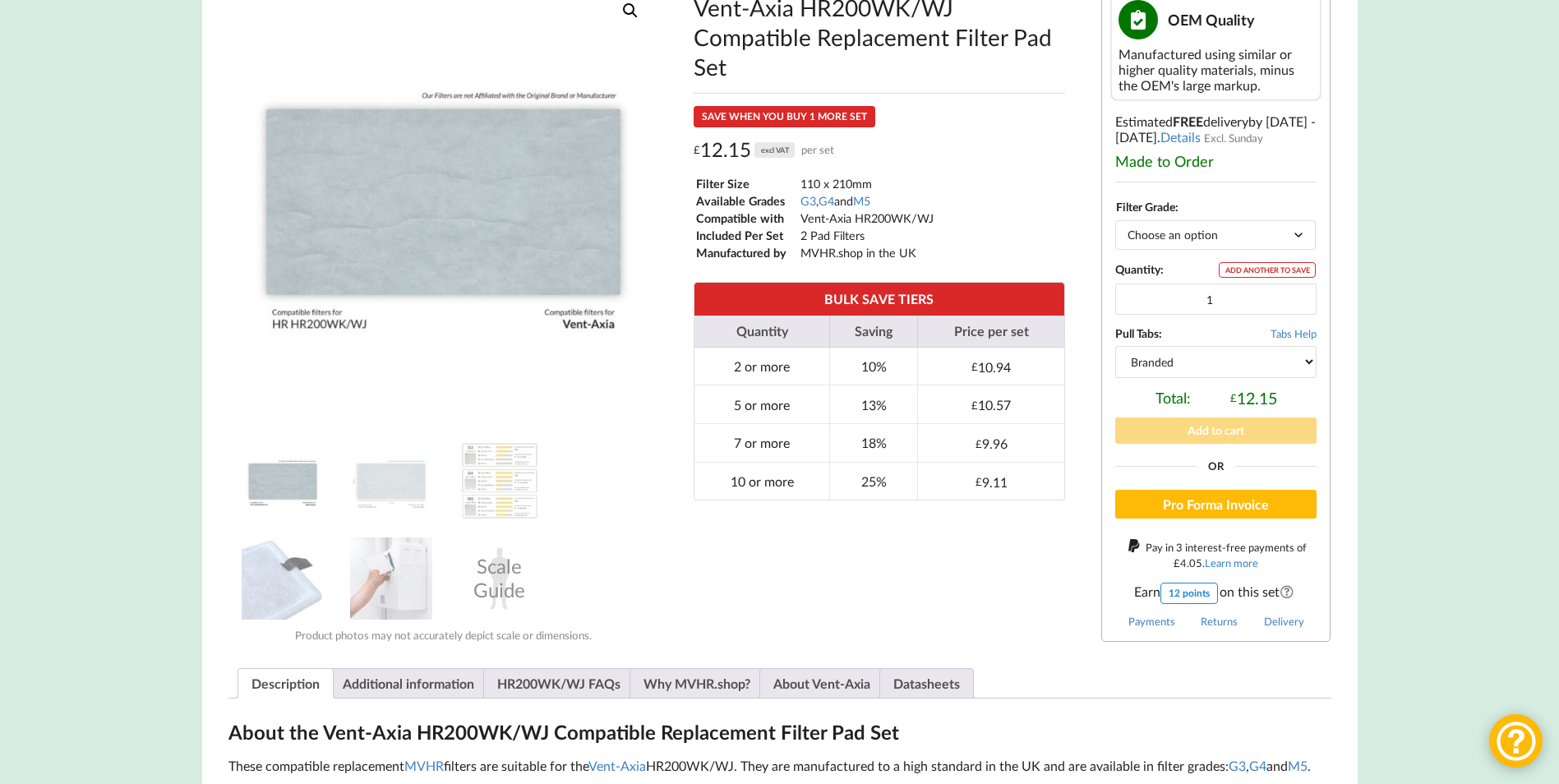 click on "Add to cart" at bounding box center (1215, 430) 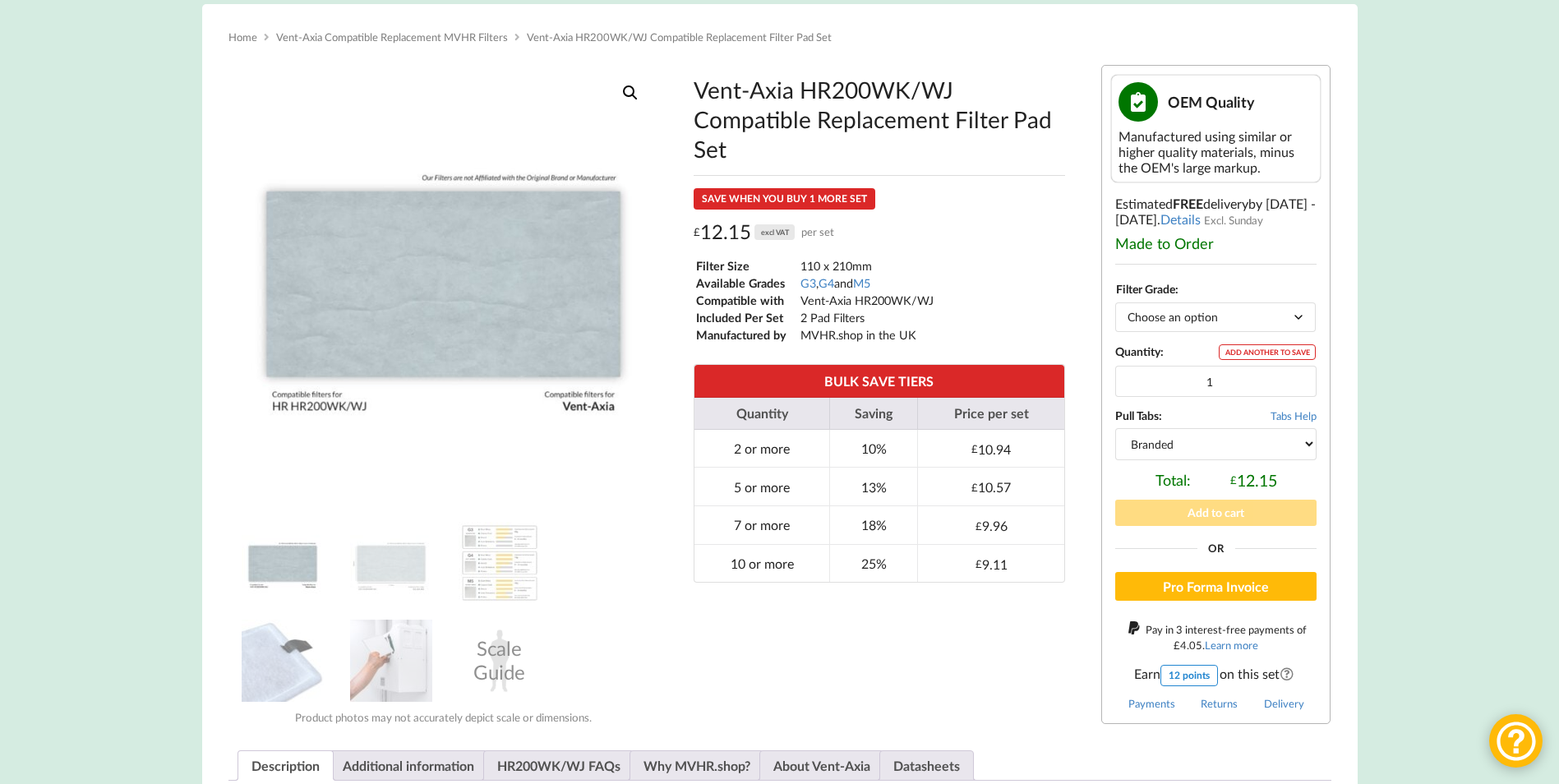 scroll, scrollTop: 0, scrollLeft: 0, axis: both 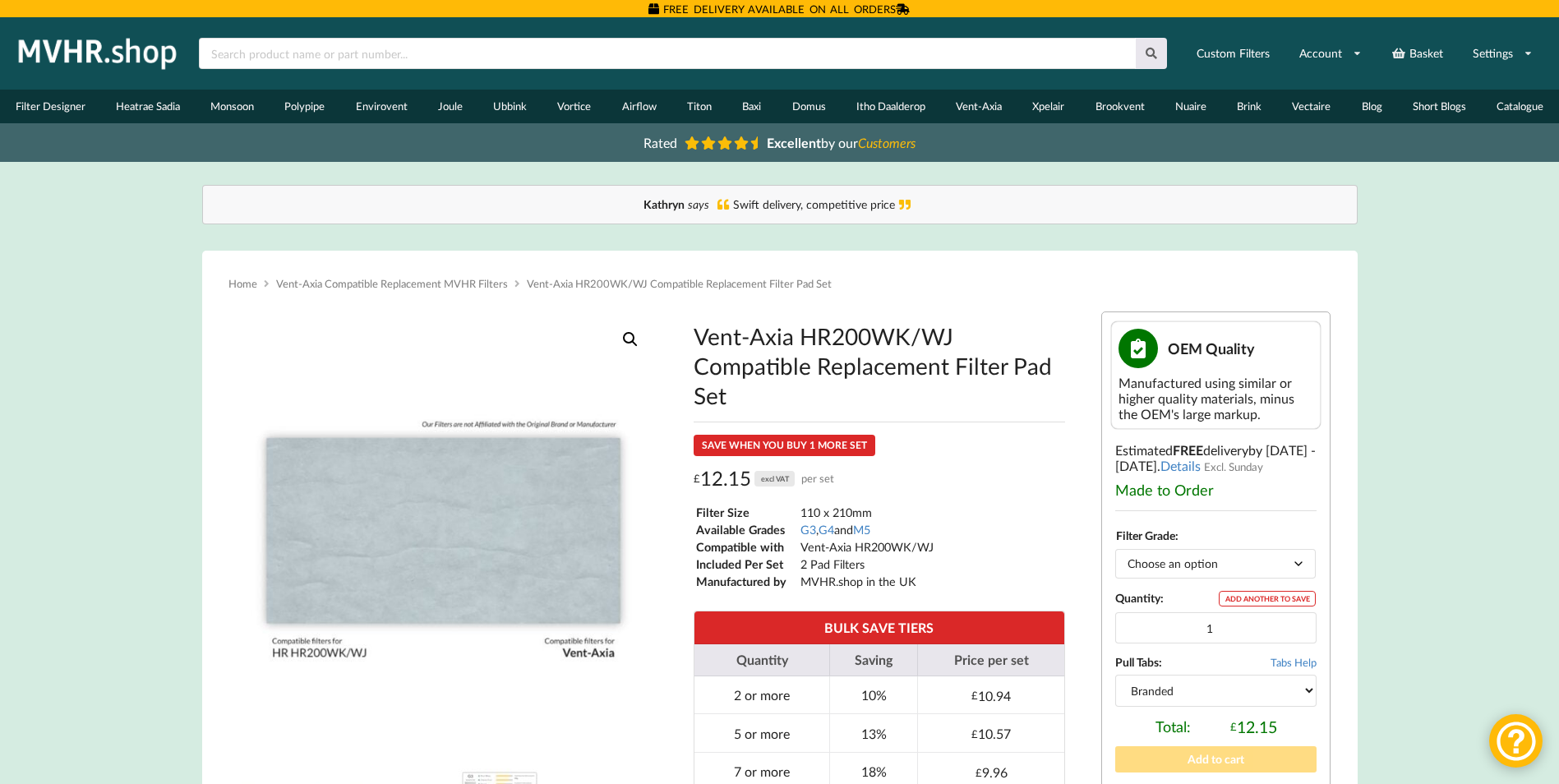 click on "ADD ANOTHER TO SAVE" at bounding box center (1267, 598) 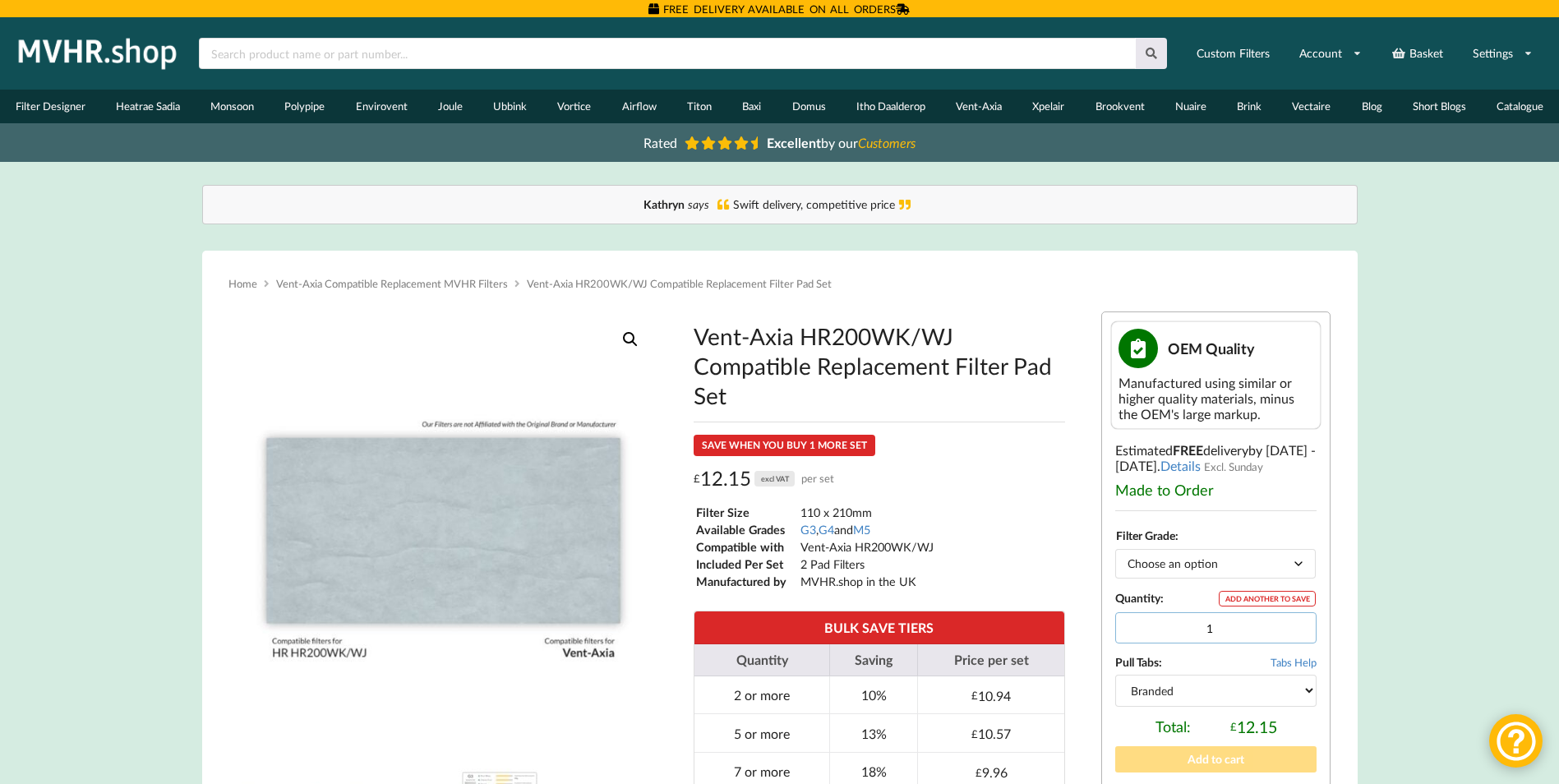 click on "1" at bounding box center [1215, 628] 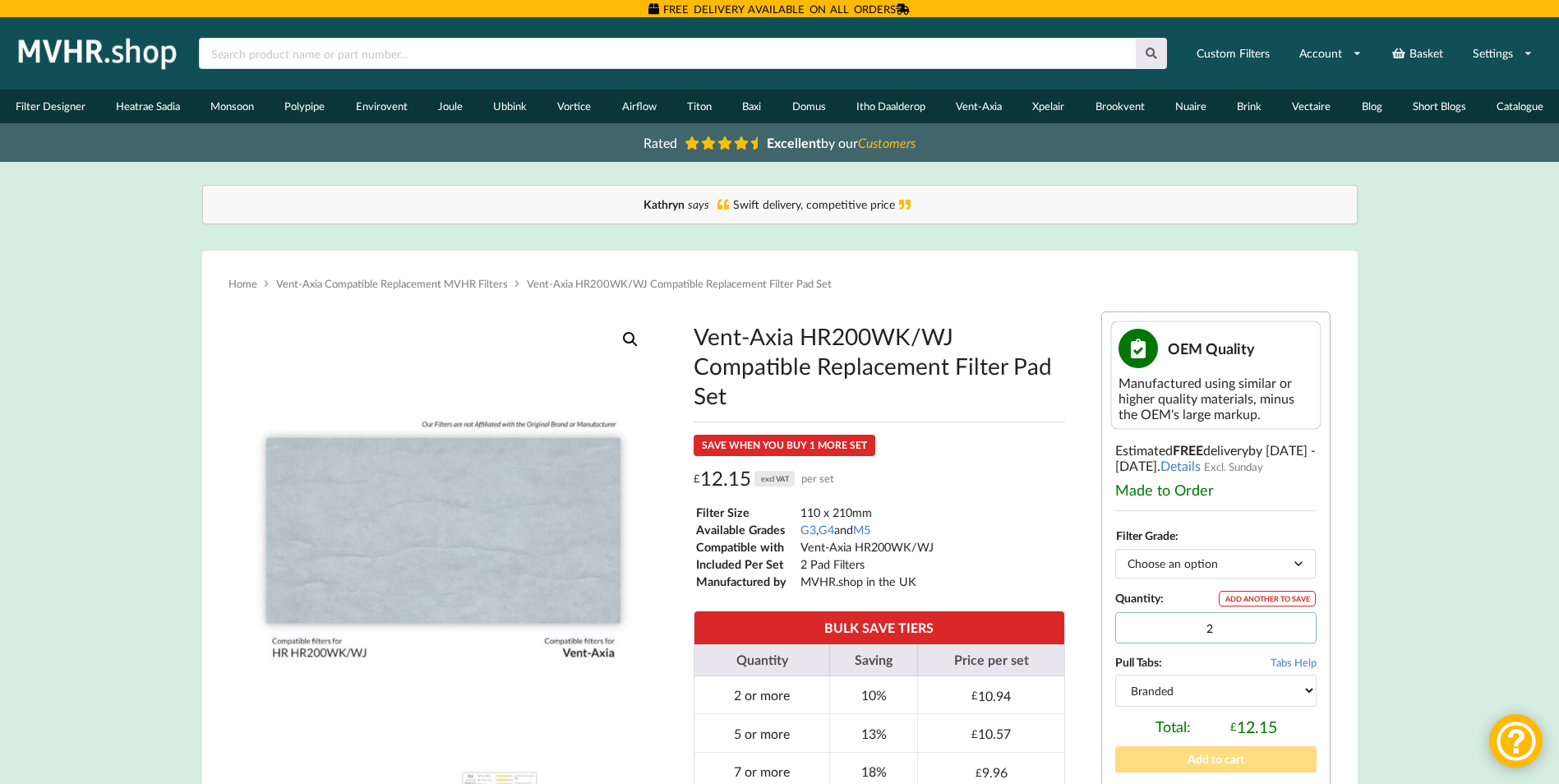 click on "2" at bounding box center (1215, 628) 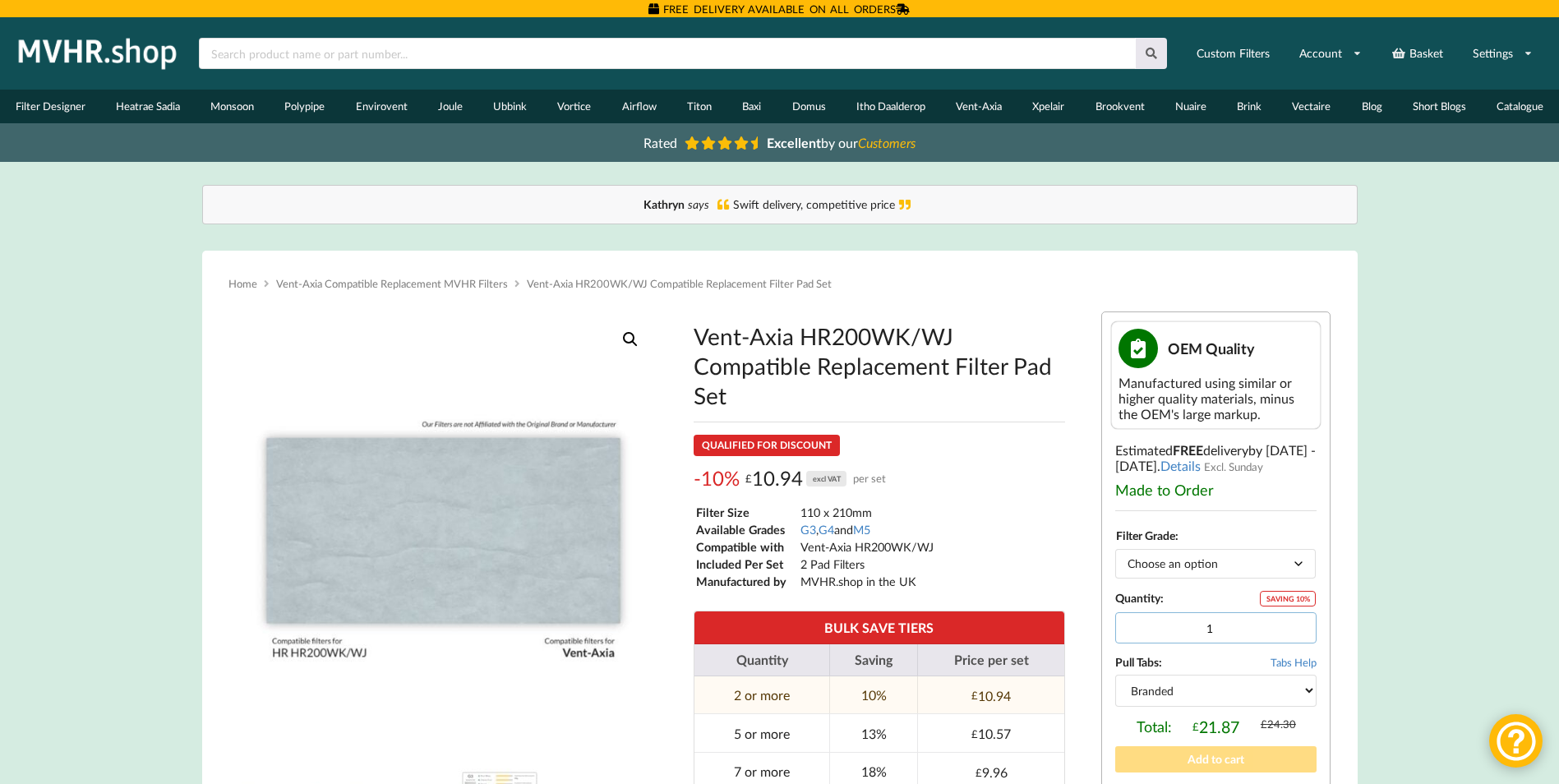 type on "1" 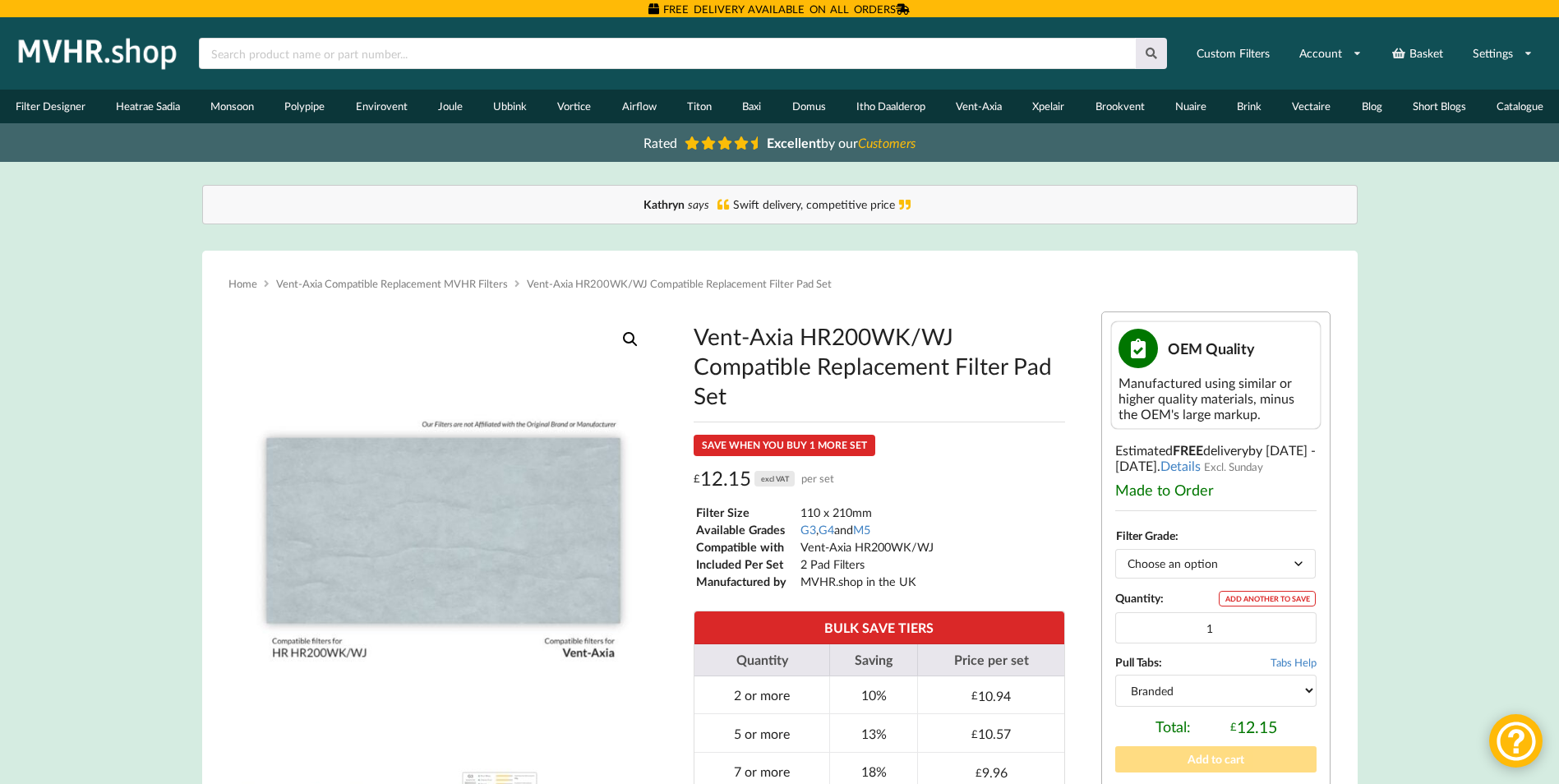 click on "Kathryn   says   Swift delivery, competitive price
Home     Vent-Axia Compatible Replacement MVHR Filters     Vent-Axia HR200WK/WJ Compatible Replacement Filter Pad Set
Scale Guide Product photos may not accurately depict scale or dimensions.
Vent-Axia HR200WK/WJ Compatible Replacement Filter Pad Set
SAVE WHEN YOU BUY 1 MORE SET
£ 12.15  excl VAT   per set
Total  £ 12.15  excl VAT
from
£ 12.15  excl VAT
£ 12.15  excl VAT
Filter Size 110 x 210mm
Available Grades G3 ,  G4  and  M5
Compatible with Vent-Axia HR200WK/WJ" at bounding box center (780, 1346) 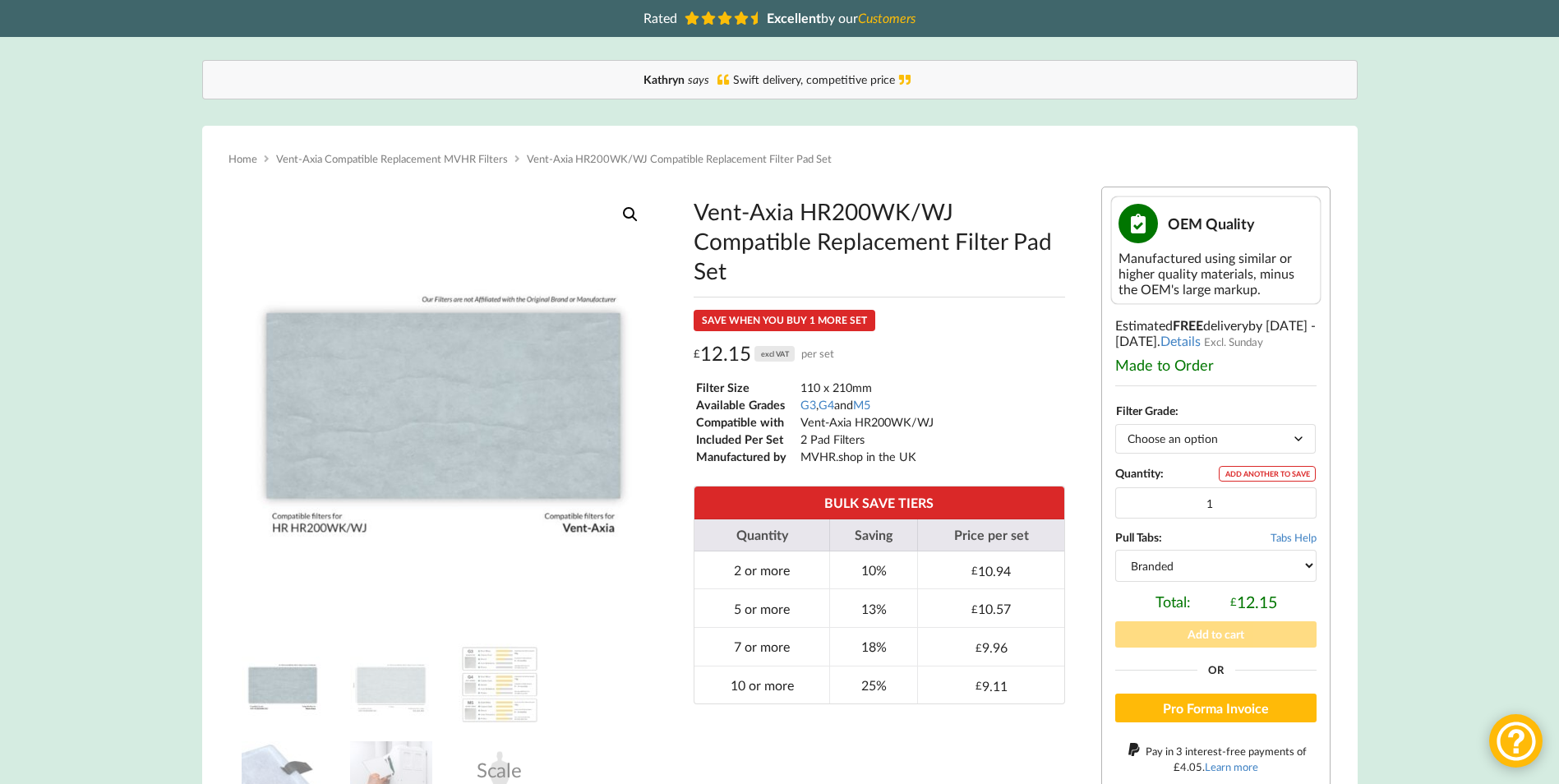 scroll, scrollTop: 164, scrollLeft: 0, axis: vertical 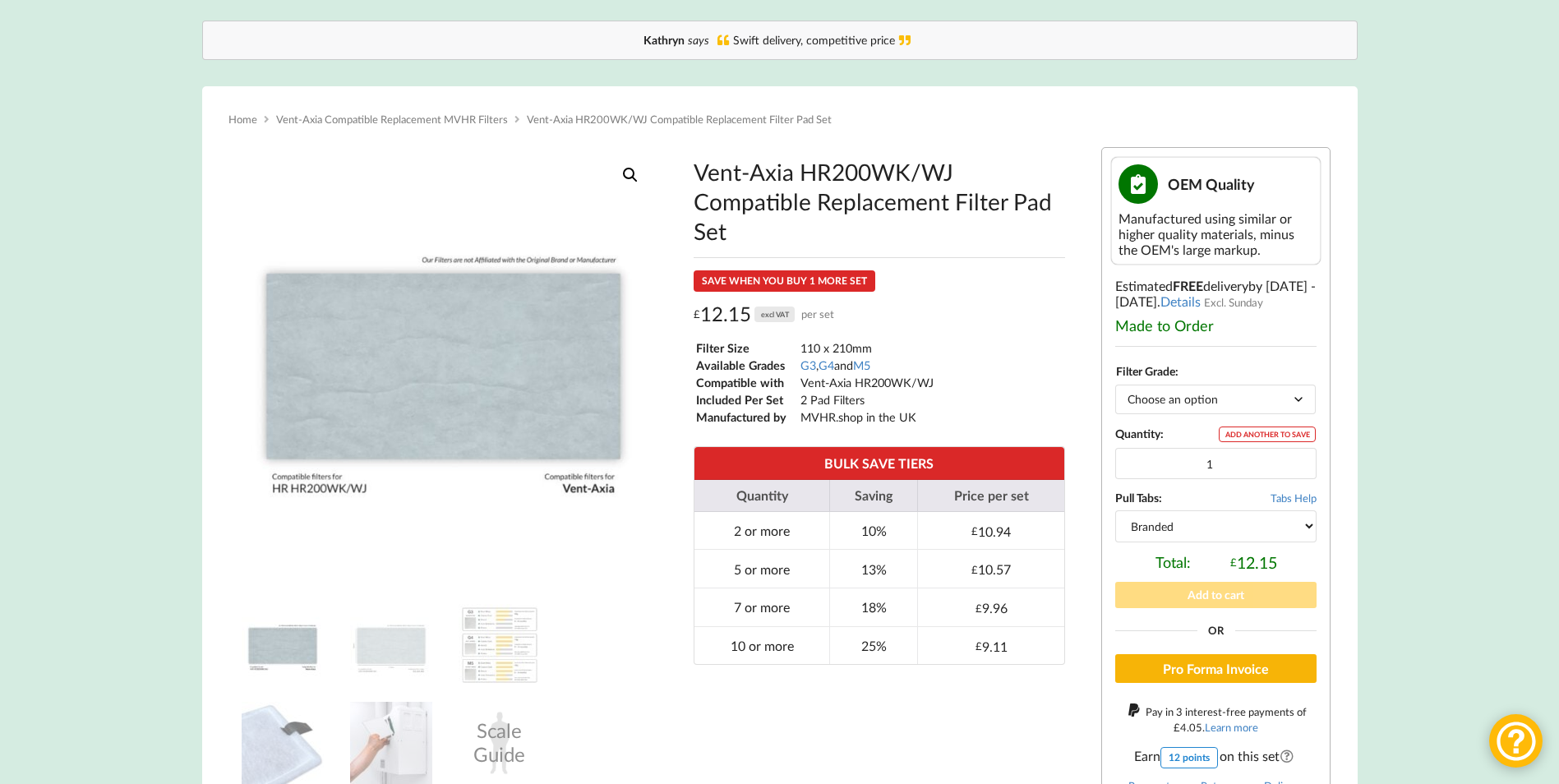 click on "Pro Forma Invoice" at bounding box center (1215, 669) 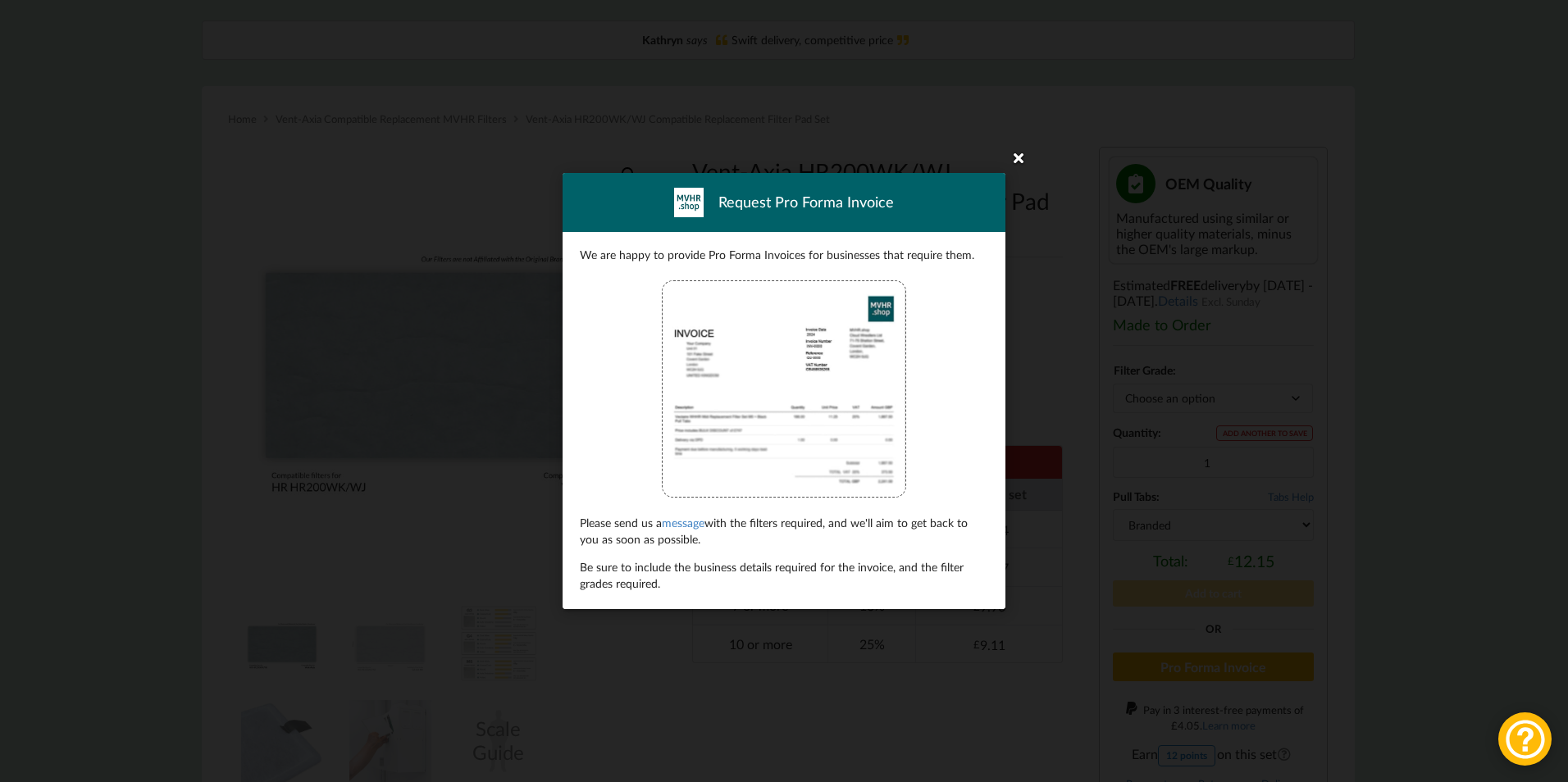 click at bounding box center (1019, 157) 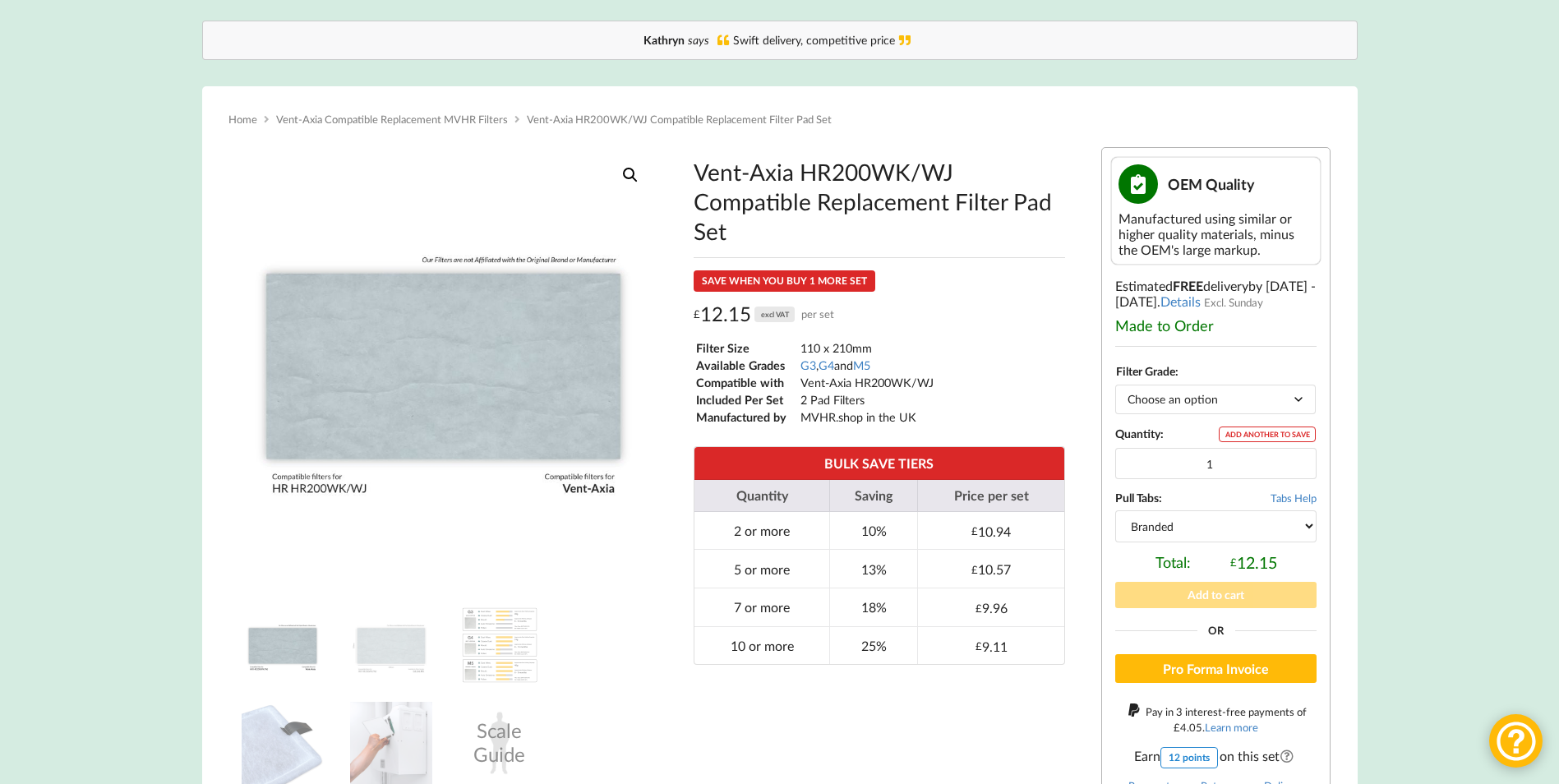 click on "Made to Order" at bounding box center [1215, 325] 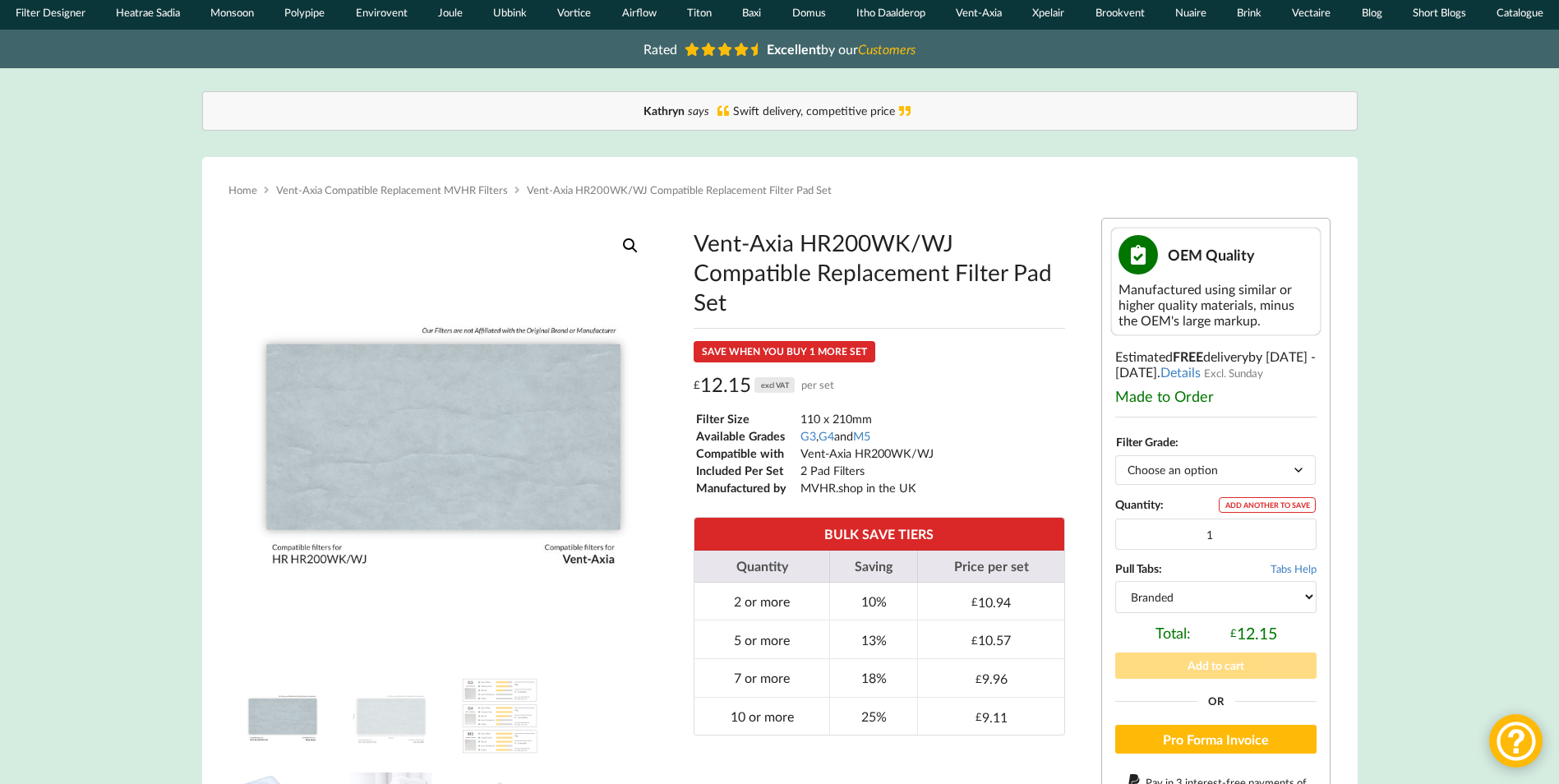 scroll, scrollTop: 82, scrollLeft: 0, axis: vertical 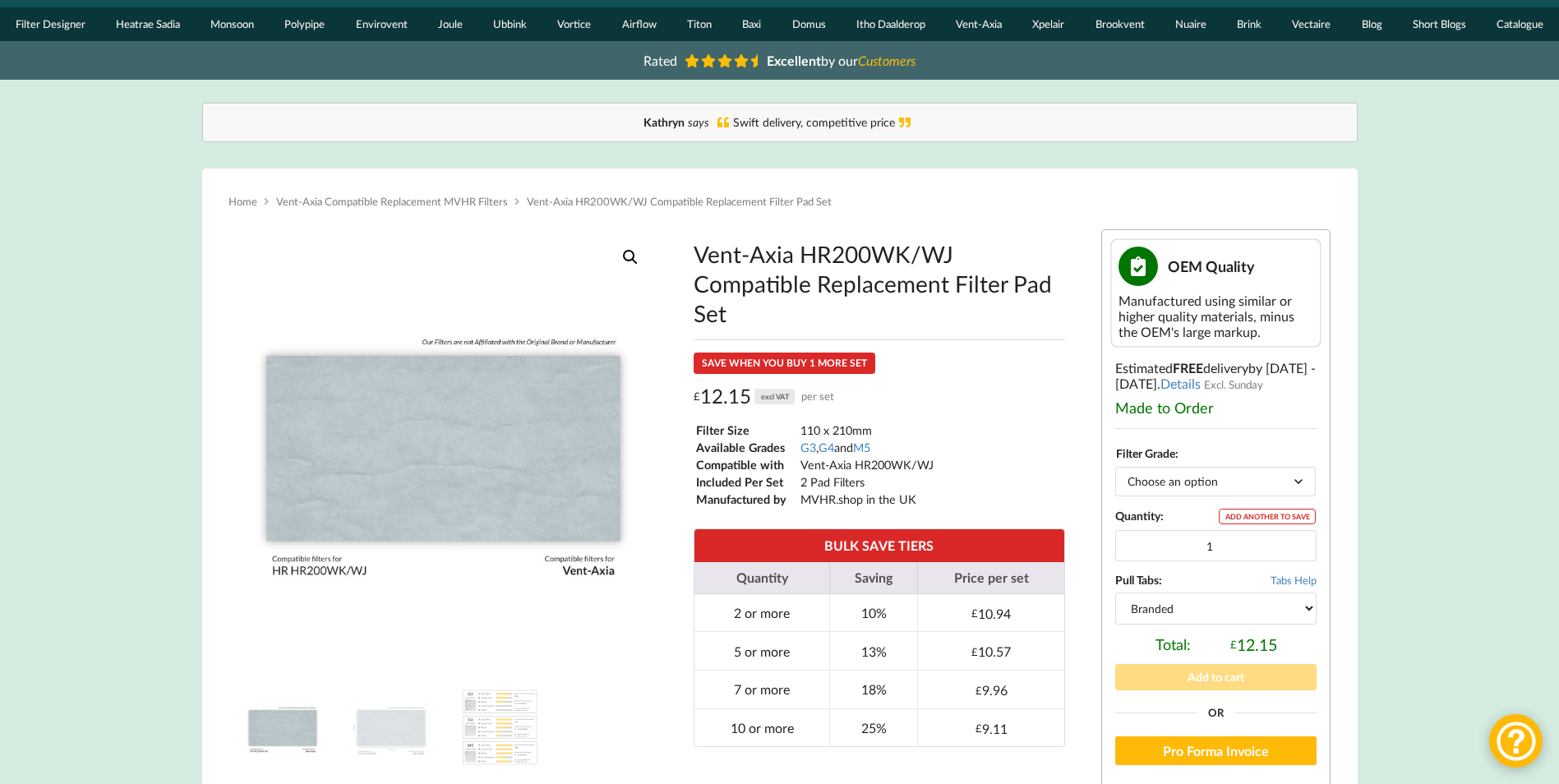 drag, startPoint x: 694, startPoint y: 252, endPoint x: 725, endPoint y: 311, distance: 66.64833 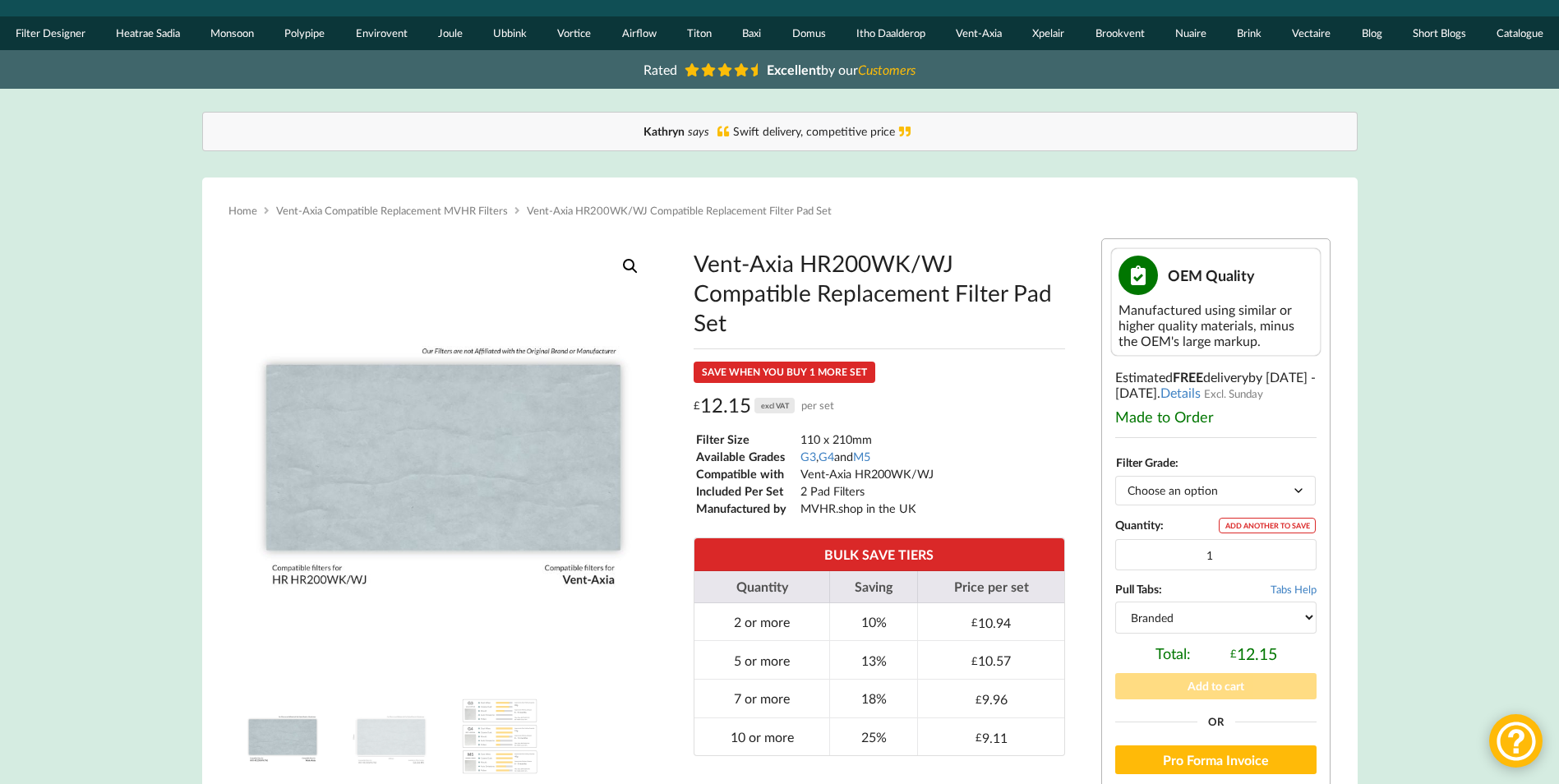 scroll, scrollTop: 0, scrollLeft: 0, axis: both 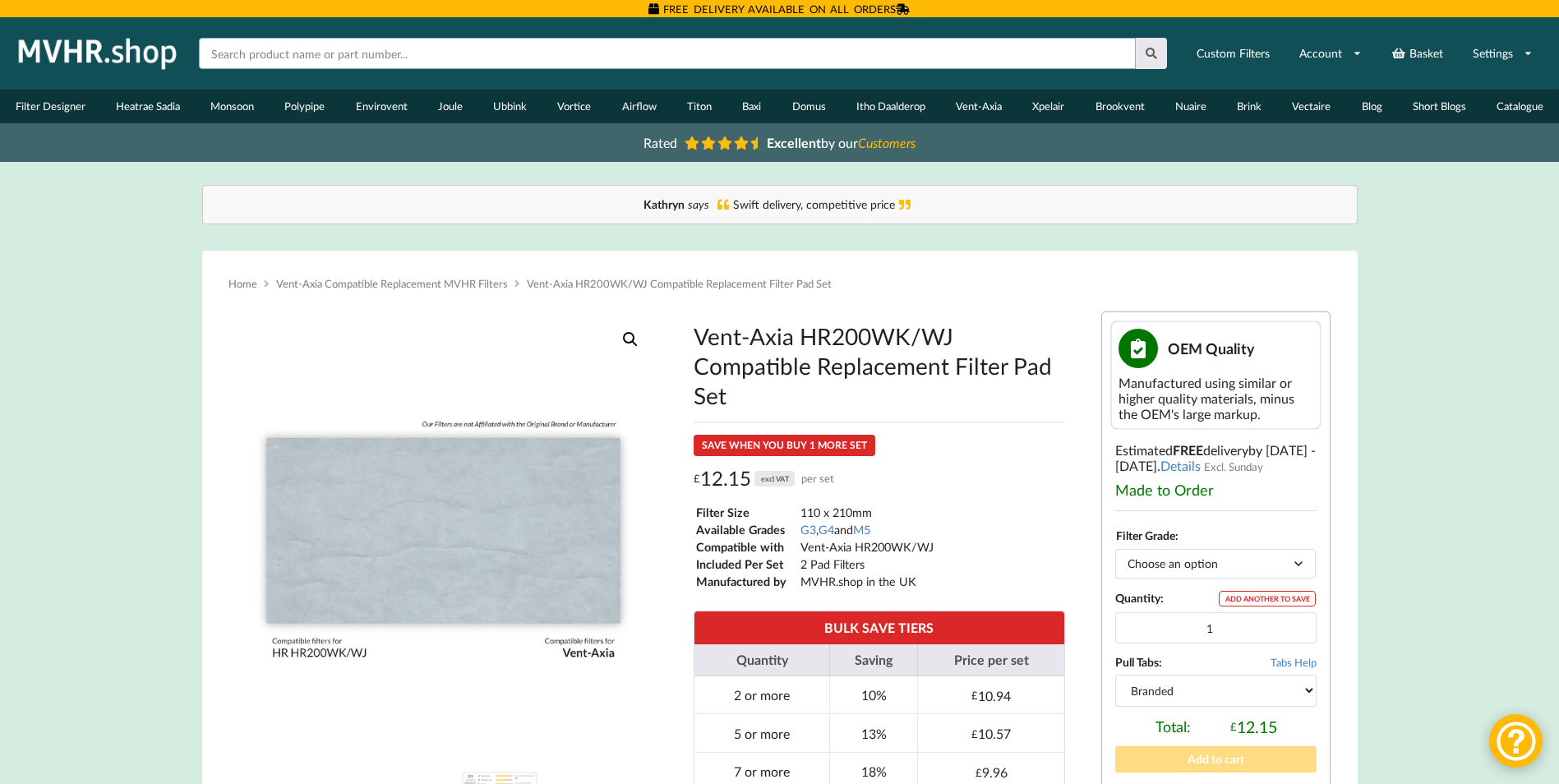 click at bounding box center [667, 53] 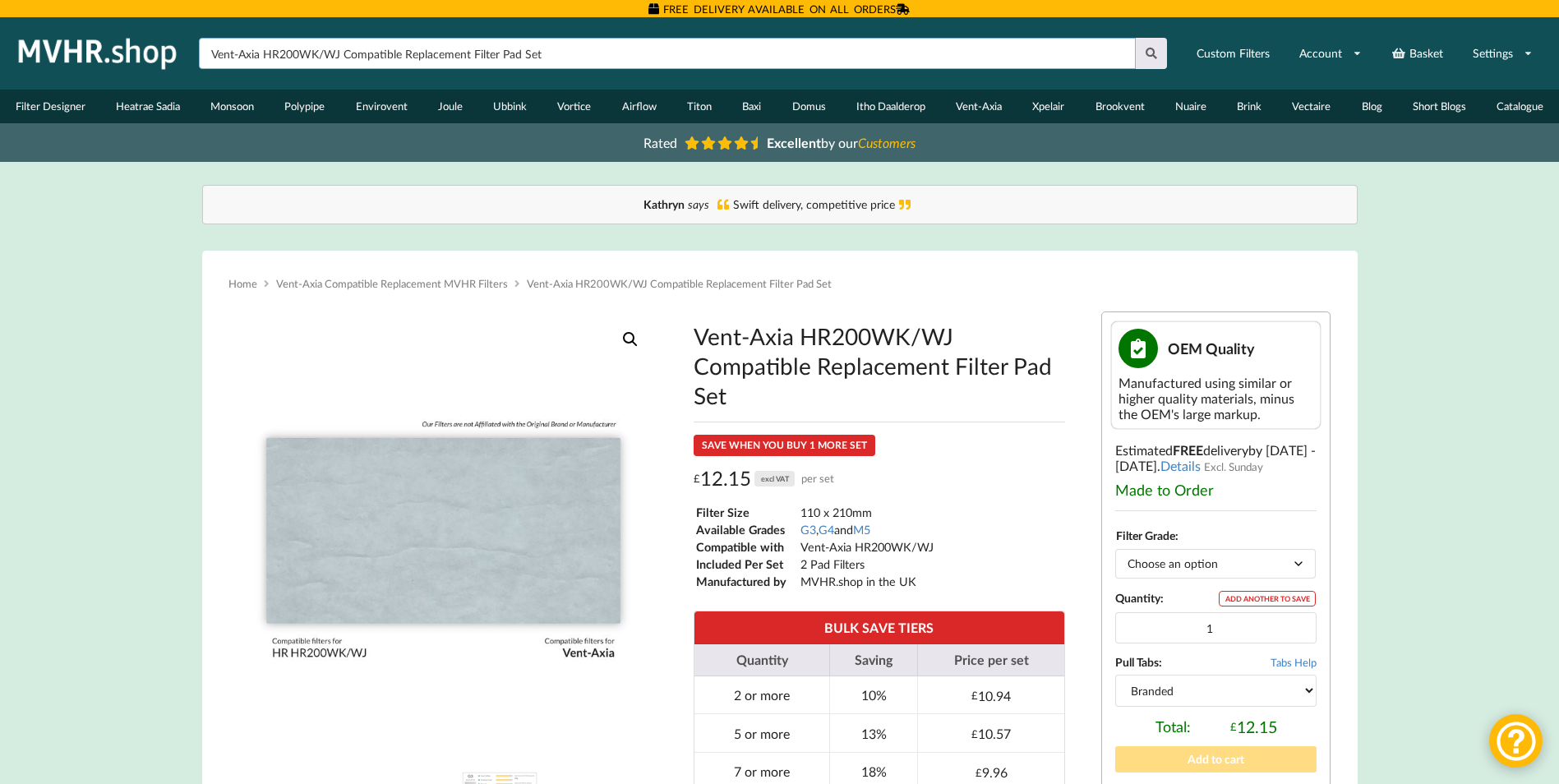 type on "Vent-Axia HR200WK/WJ Compatible Replacement Filter Pad Set" 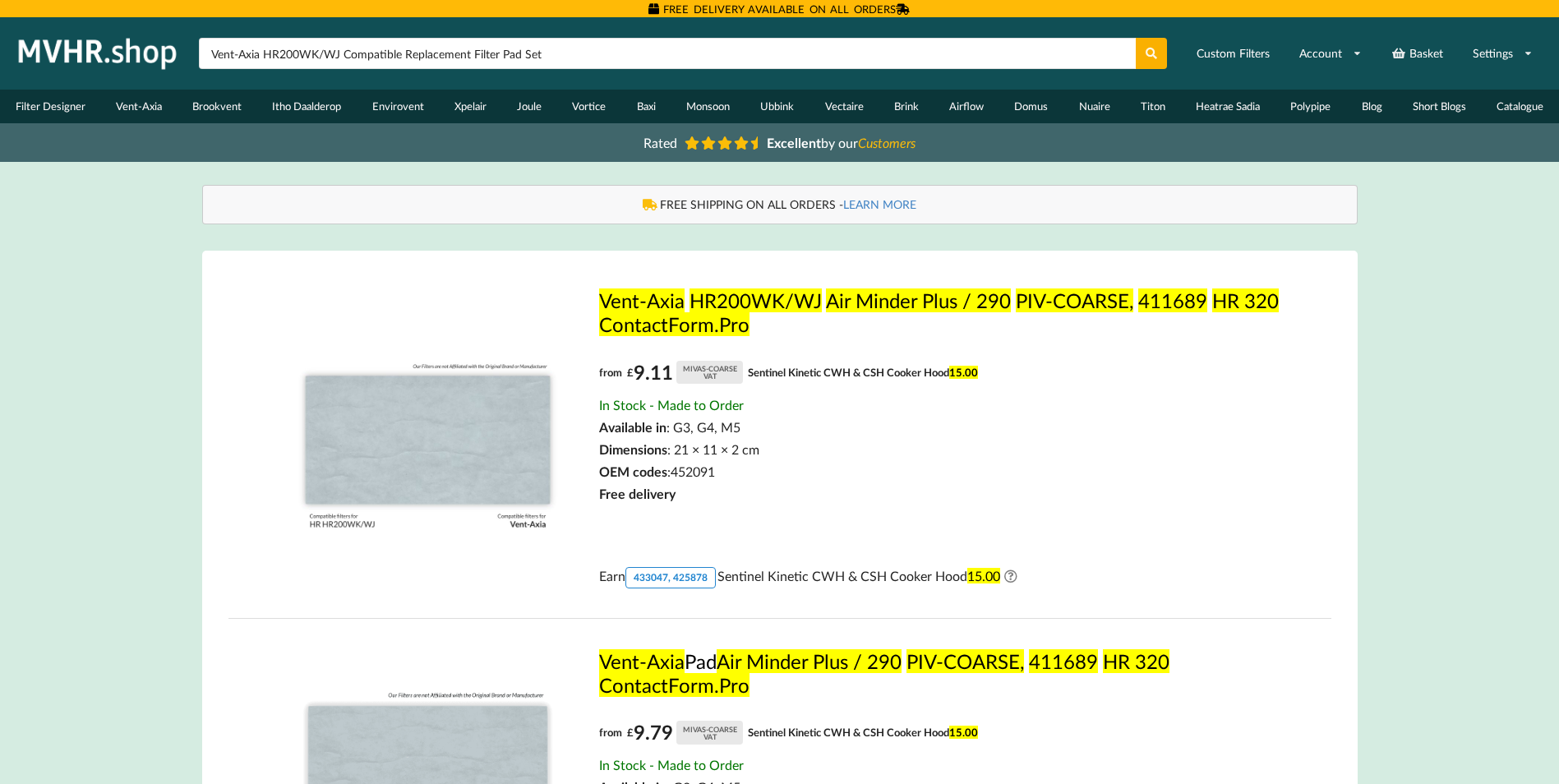 scroll, scrollTop: 0, scrollLeft: 0, axis: both 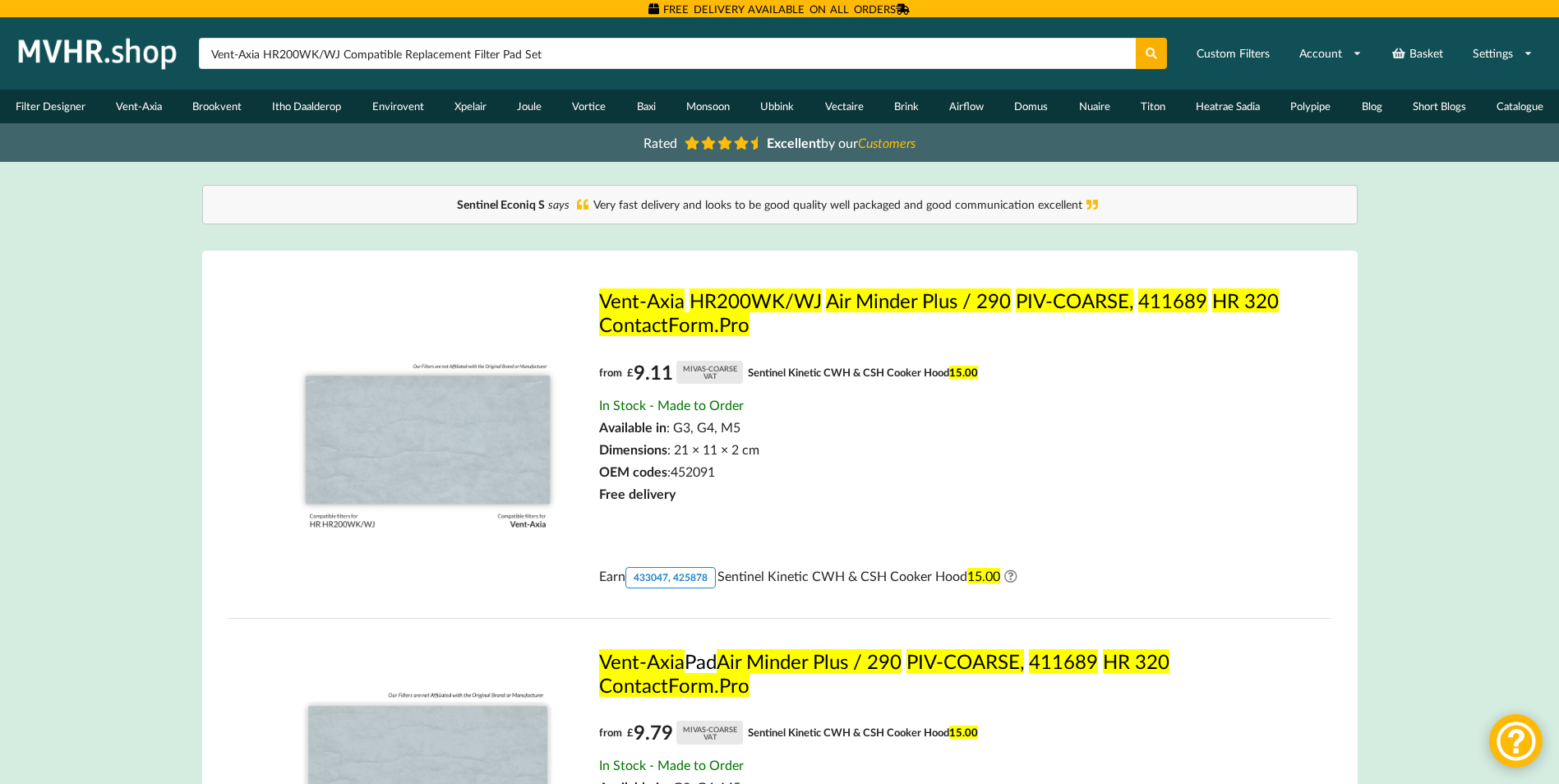 click on "HR200WK/WJ" 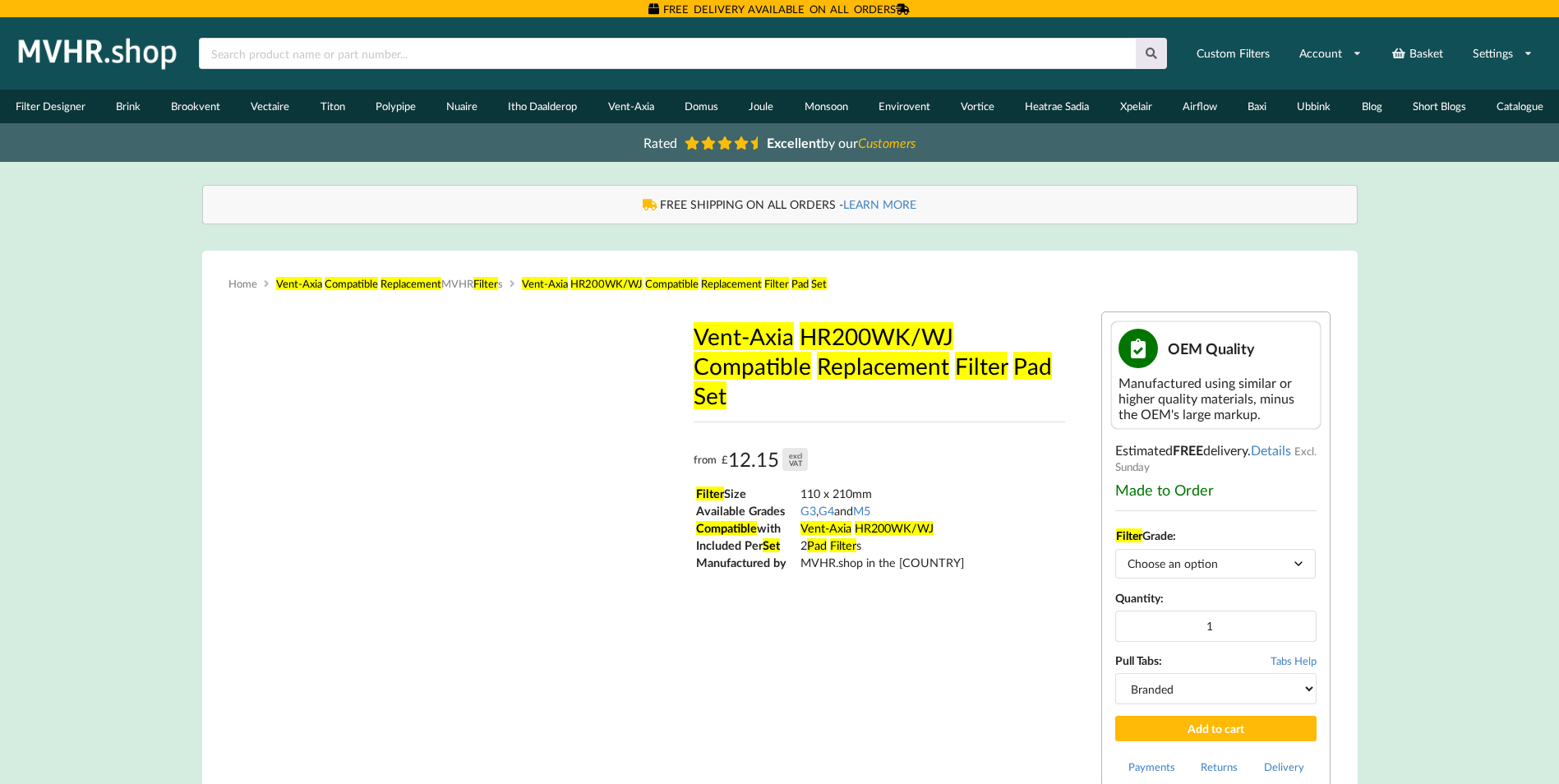 scroll, scrollTop: 0, scrollLeft: 0, axis: both 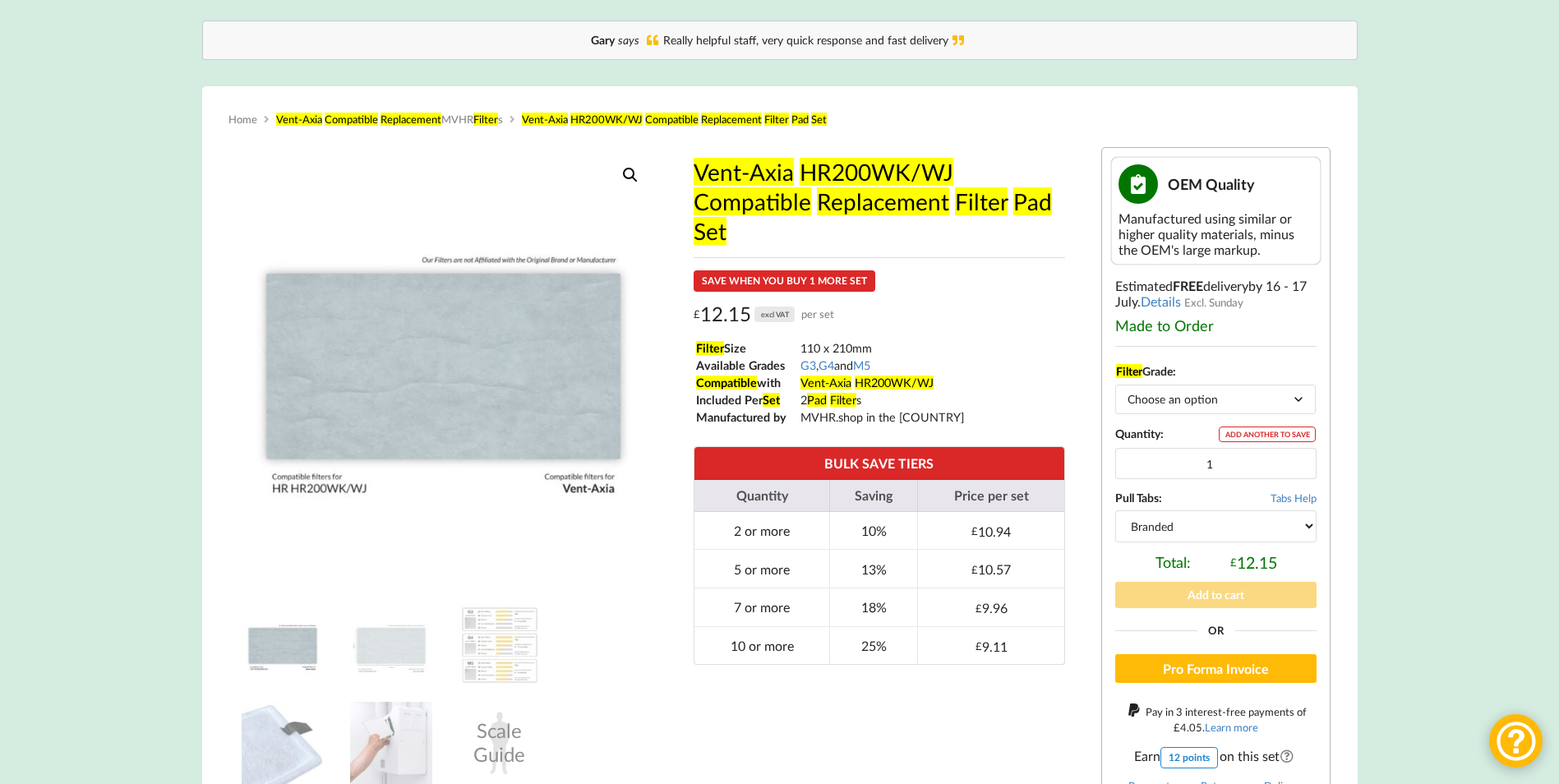 click on "Add to cart" at bounding box center (1215, 594) 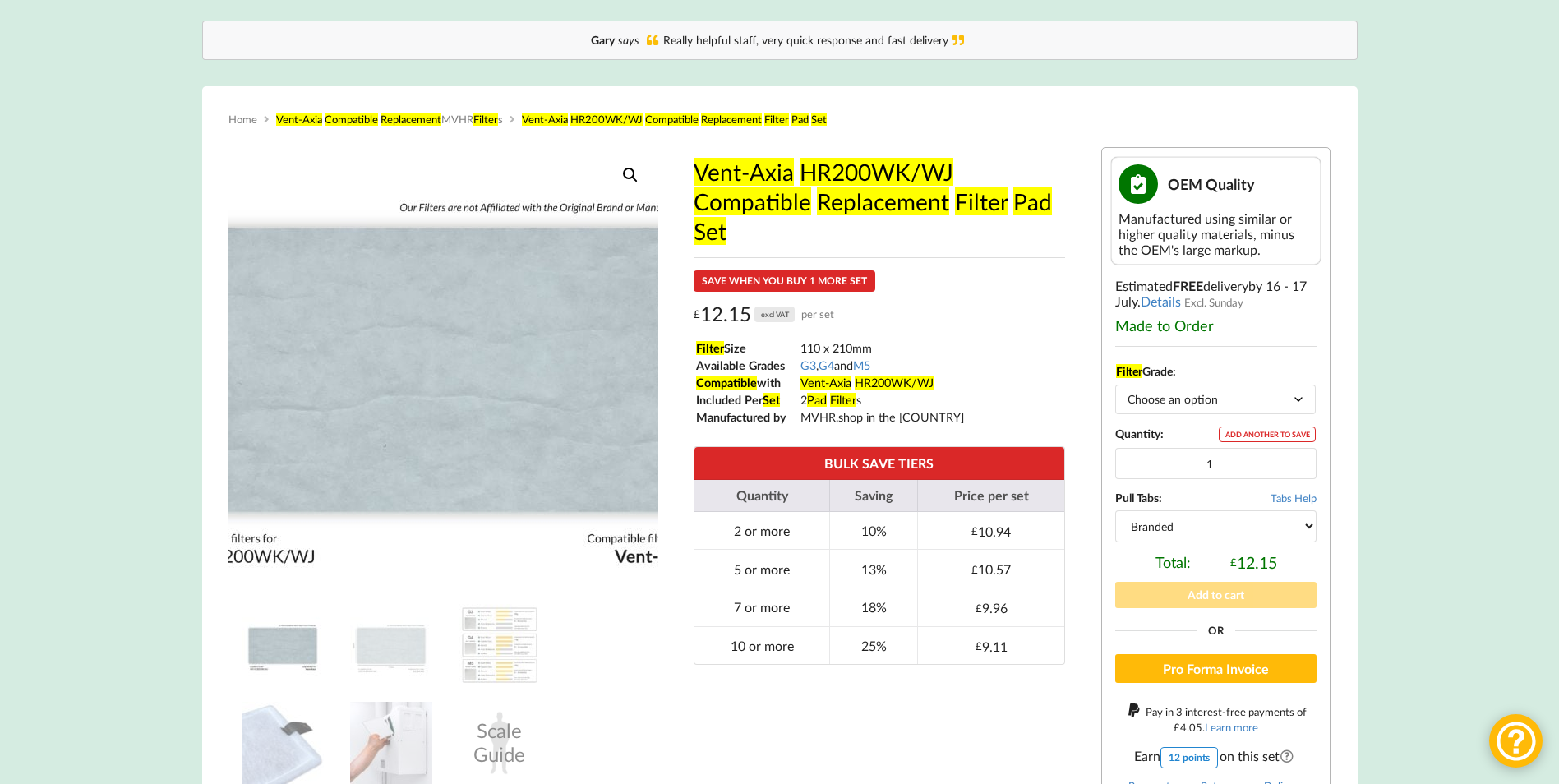 click at bounding box center [432, 364] 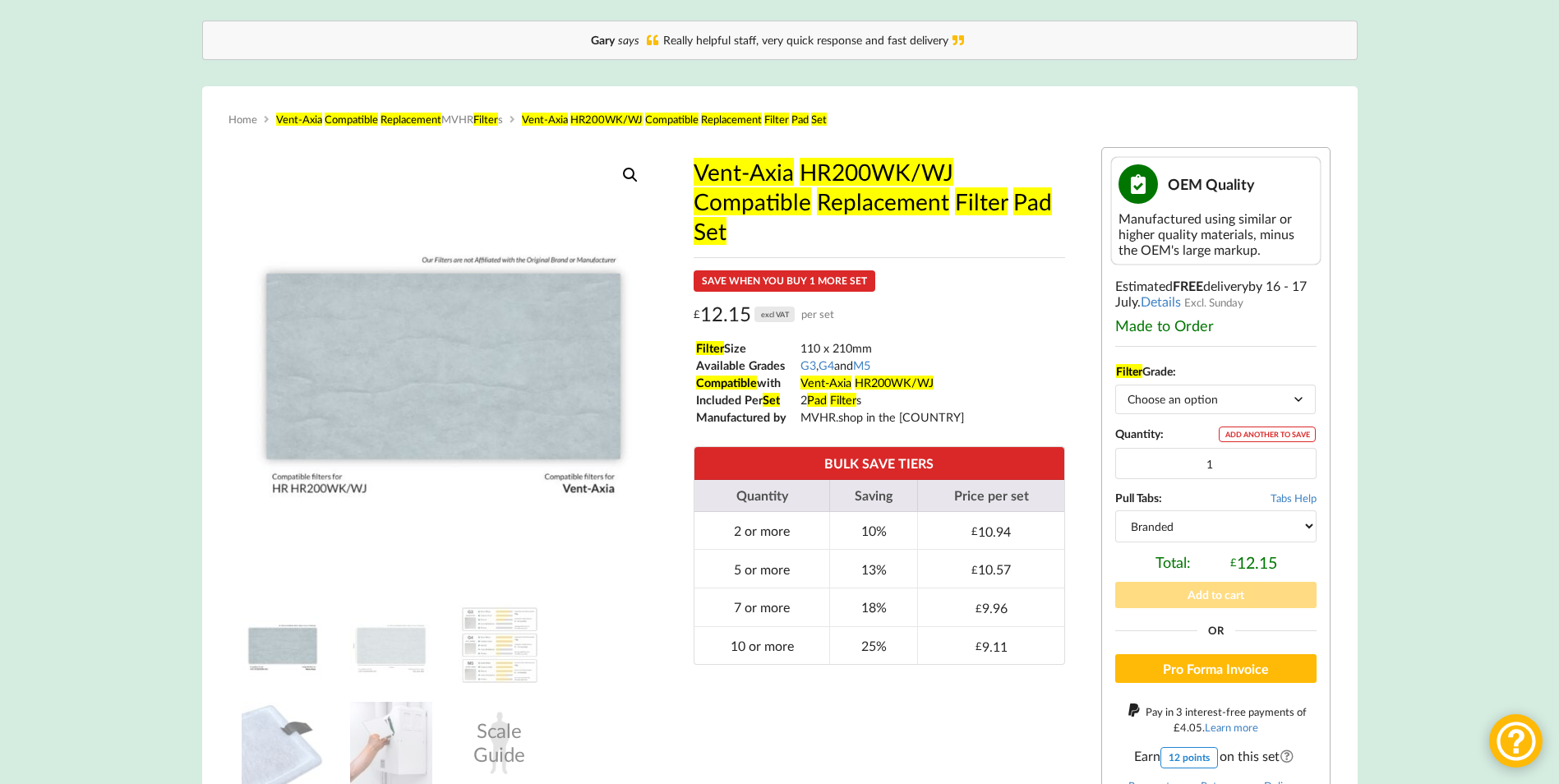 click on "Vent-Axia   HR200WK/WJ   Compatible   Replacement   Filter   Pad   Set
SAVE WHEN YOU BUY 1 MORE SET
£ 12.15  excl VAT   per set
Total  £ 12.15  excl VAT
from
£ 12.15  excl VAT
£ 12.15  excl VAT
Filter  Size 110 x 210mm
Available Grades G3 ,  G4  and  M5
Compatible  with Vent-Axia   HR200WK/WJ
Included Per  Set 2  Pad   Filter s
Manufactured by MVHR.shop in the UK
Filter  Grade
Choose an option G3 G4 M5 Clear
Vent-Axia   HR200WK/WJ   Compatible   Replacement   Filter   Pad   Set  quantity
1
Pull Tabs:" at bounding box center [879, 413] 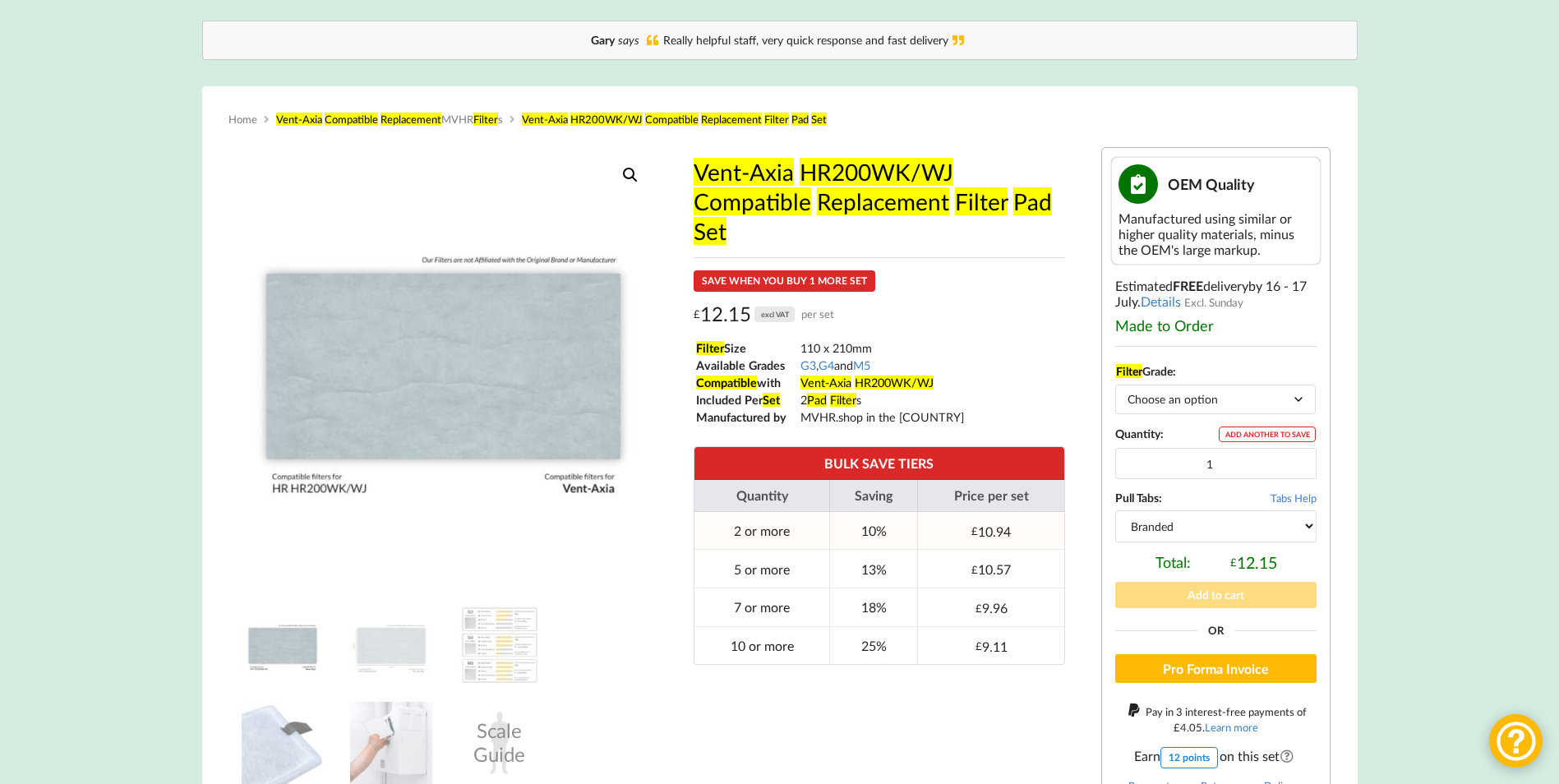 click on "2 or more" at bounding box center (762, 531) 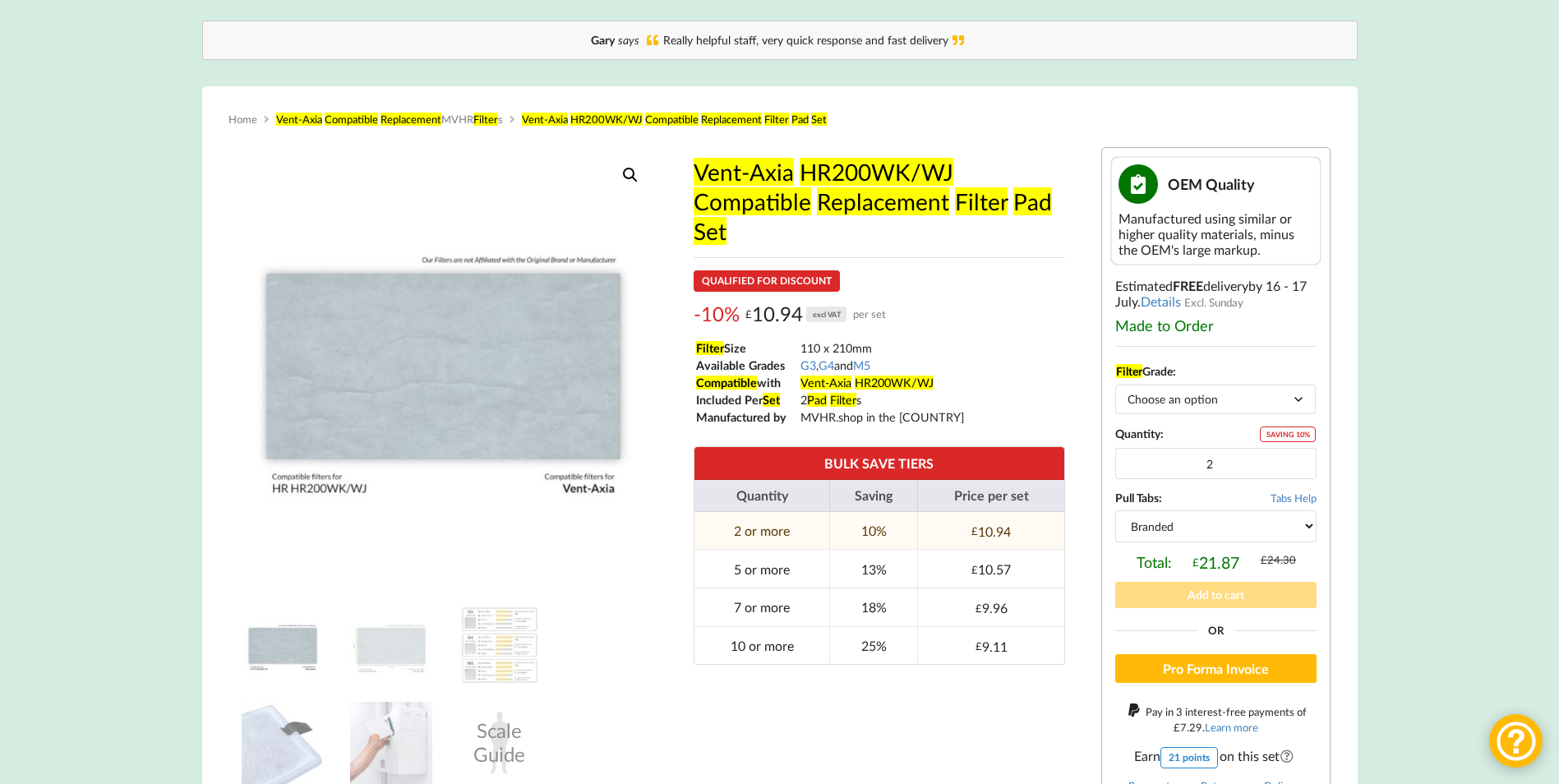 click on "BULK SAVE TIERS" at bounding box center [879, 463] 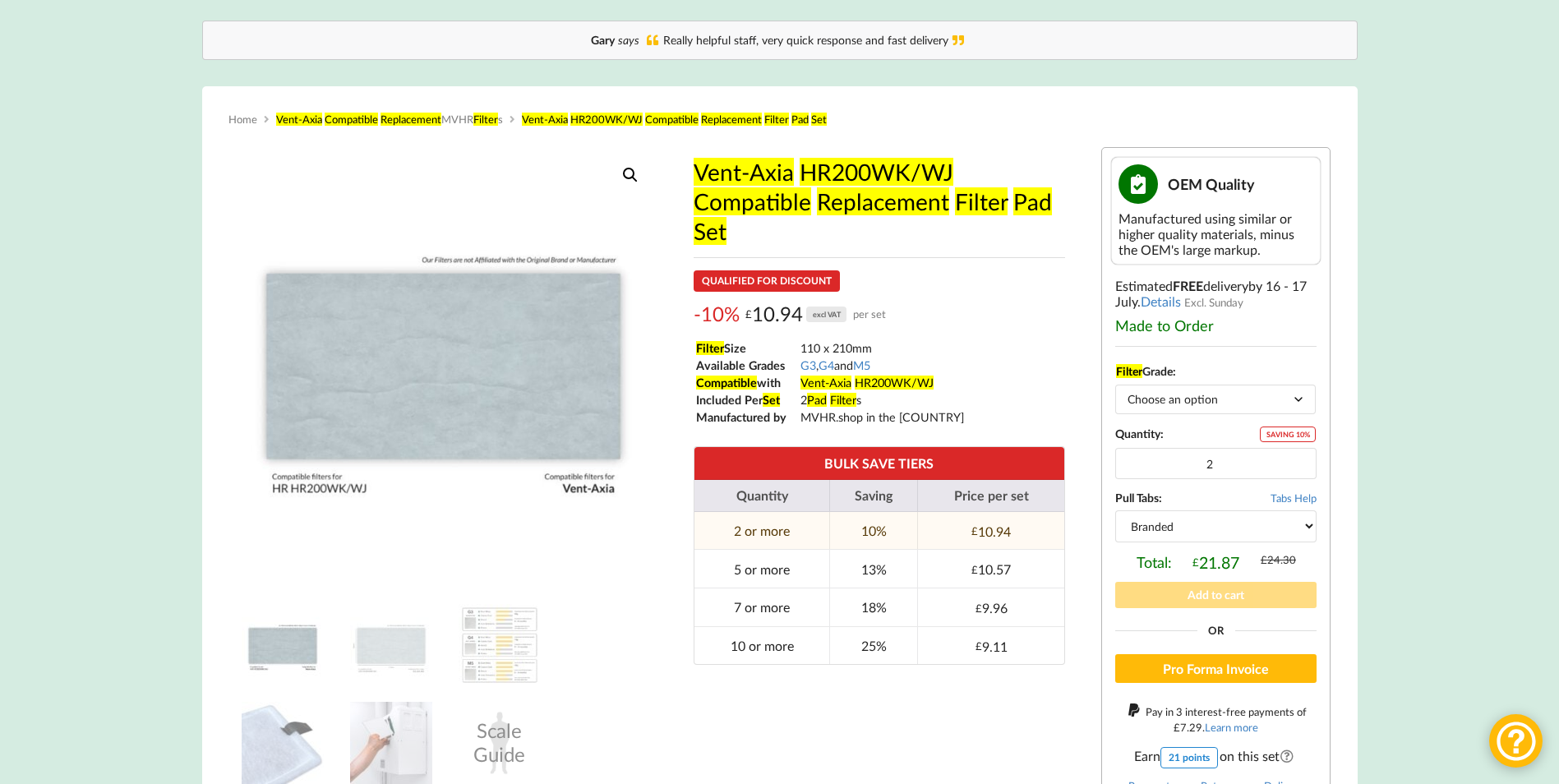 click on "2 or more" at bounding box center [762, 531] 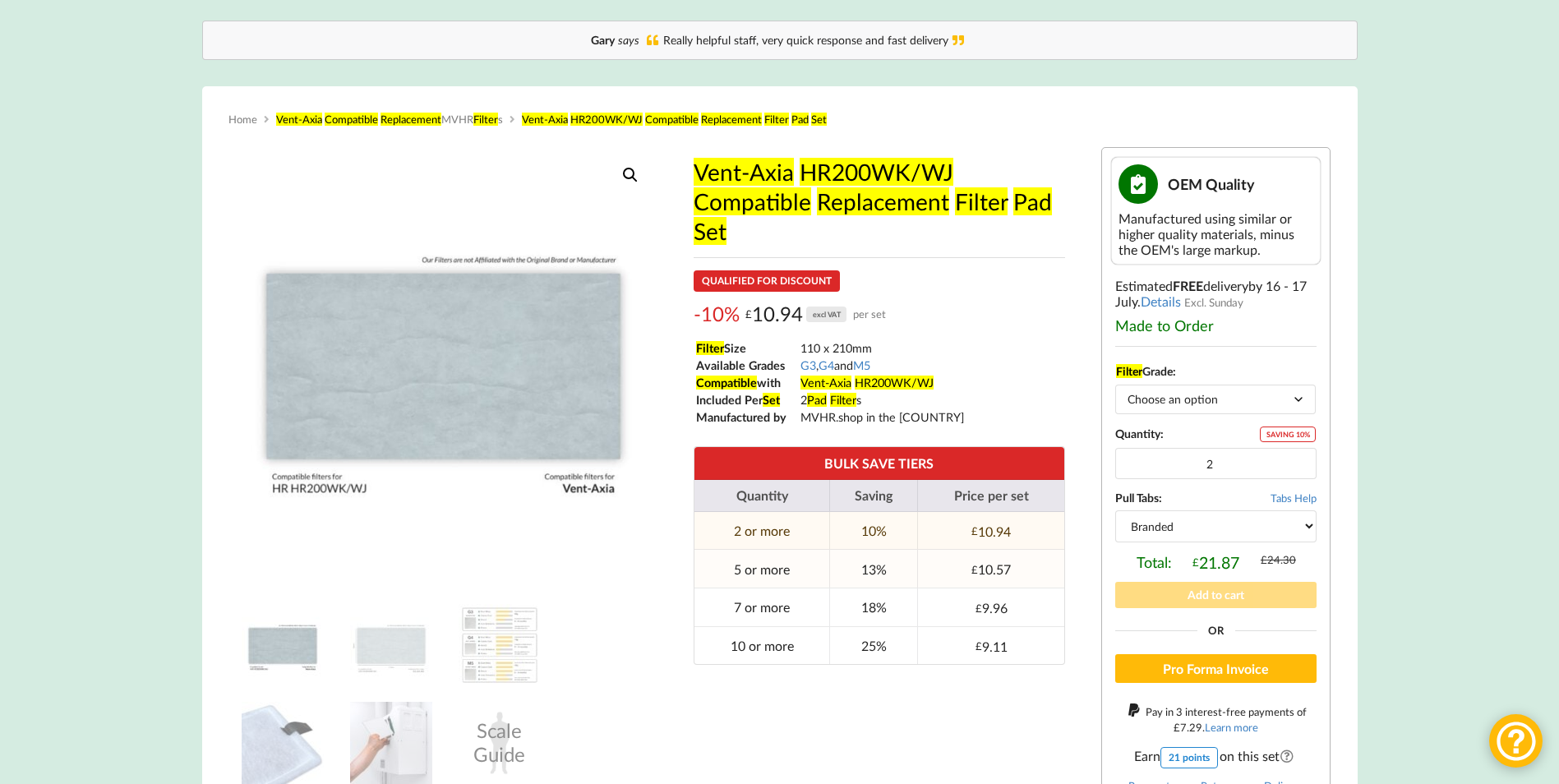 click on "5 or more" at bounding box center [762, 568] 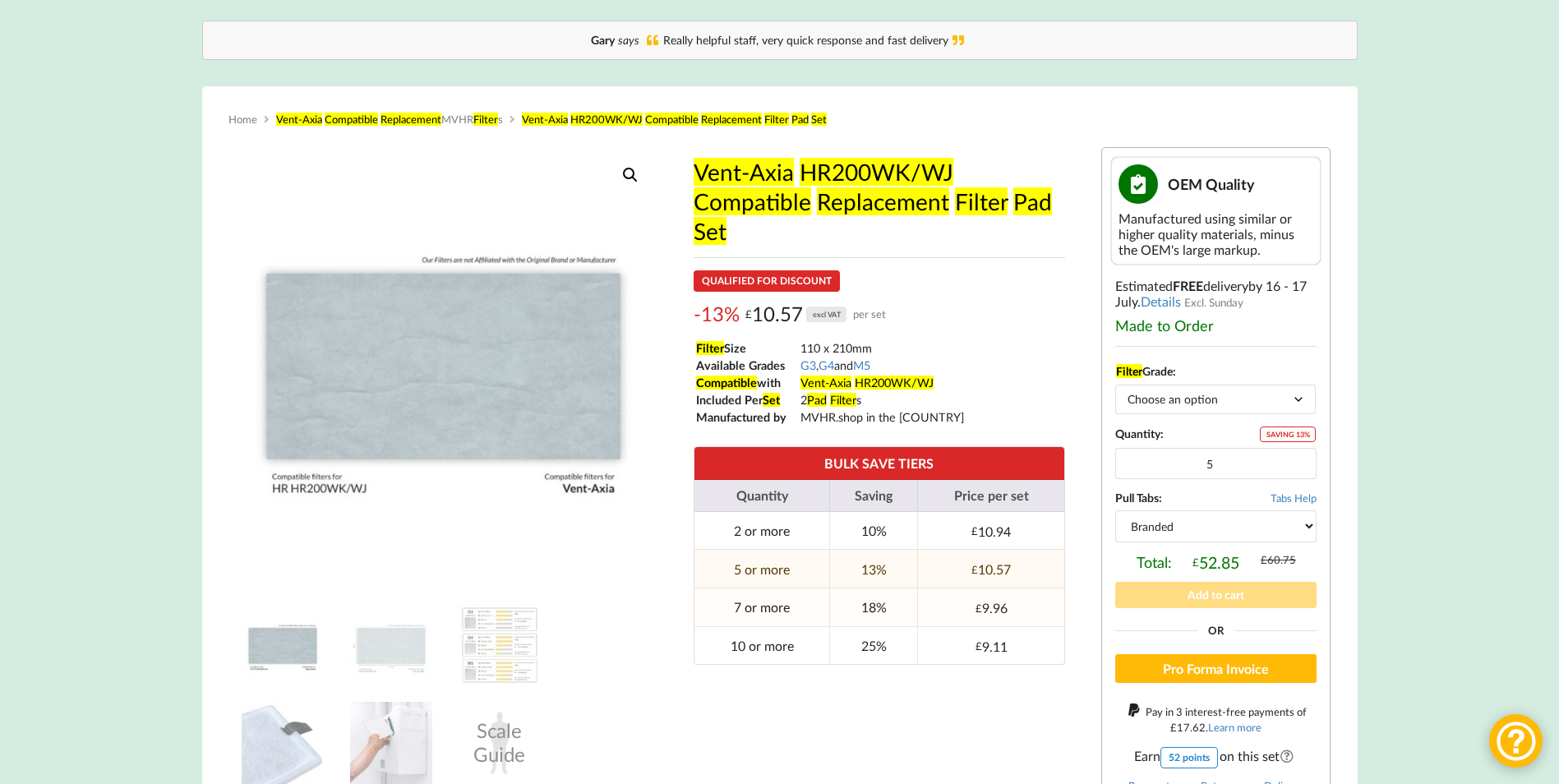click on "7 or more" at bounding box center [762, 606] 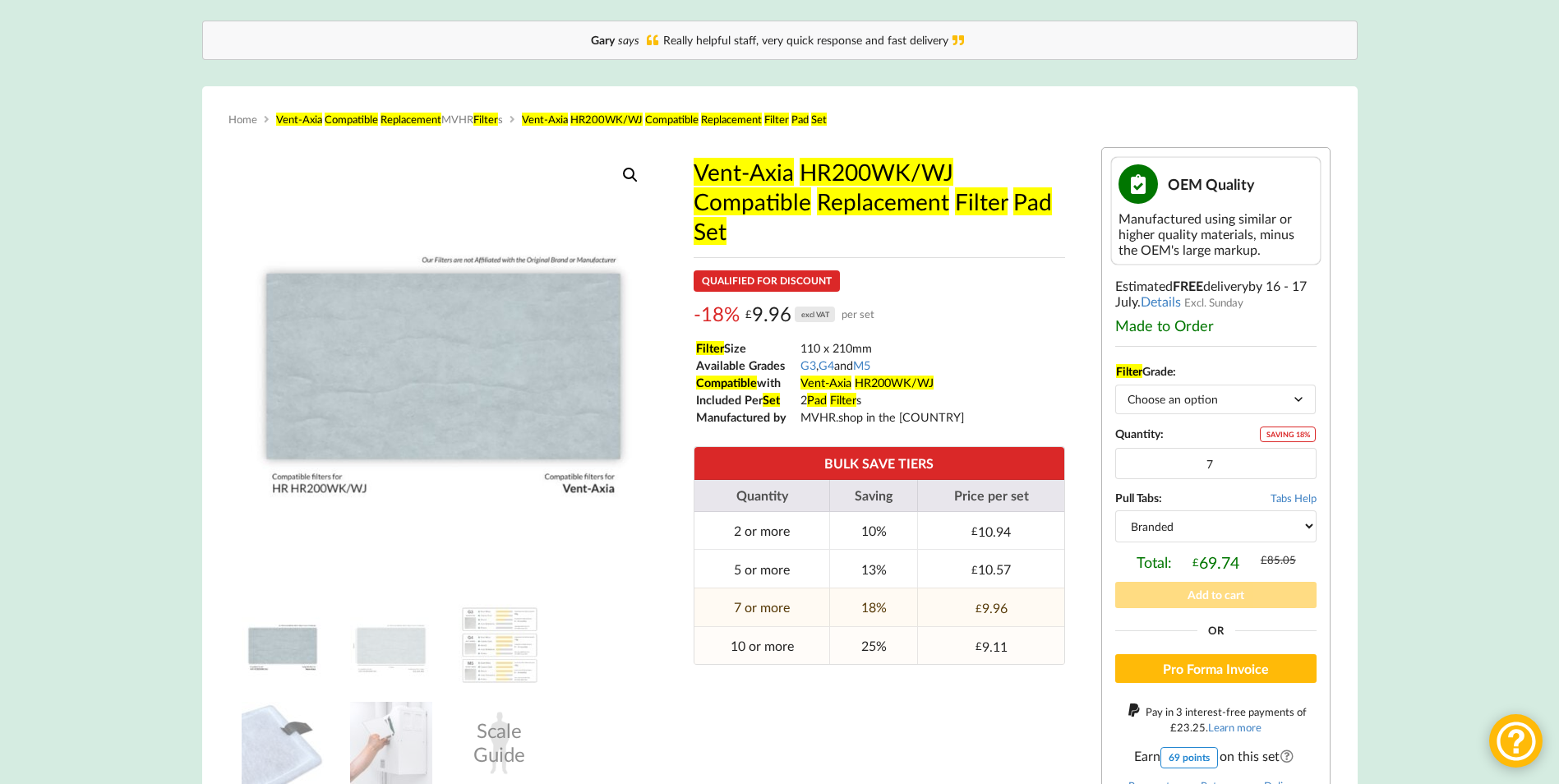 click on "10 or more" at bounding box center (762, 645) 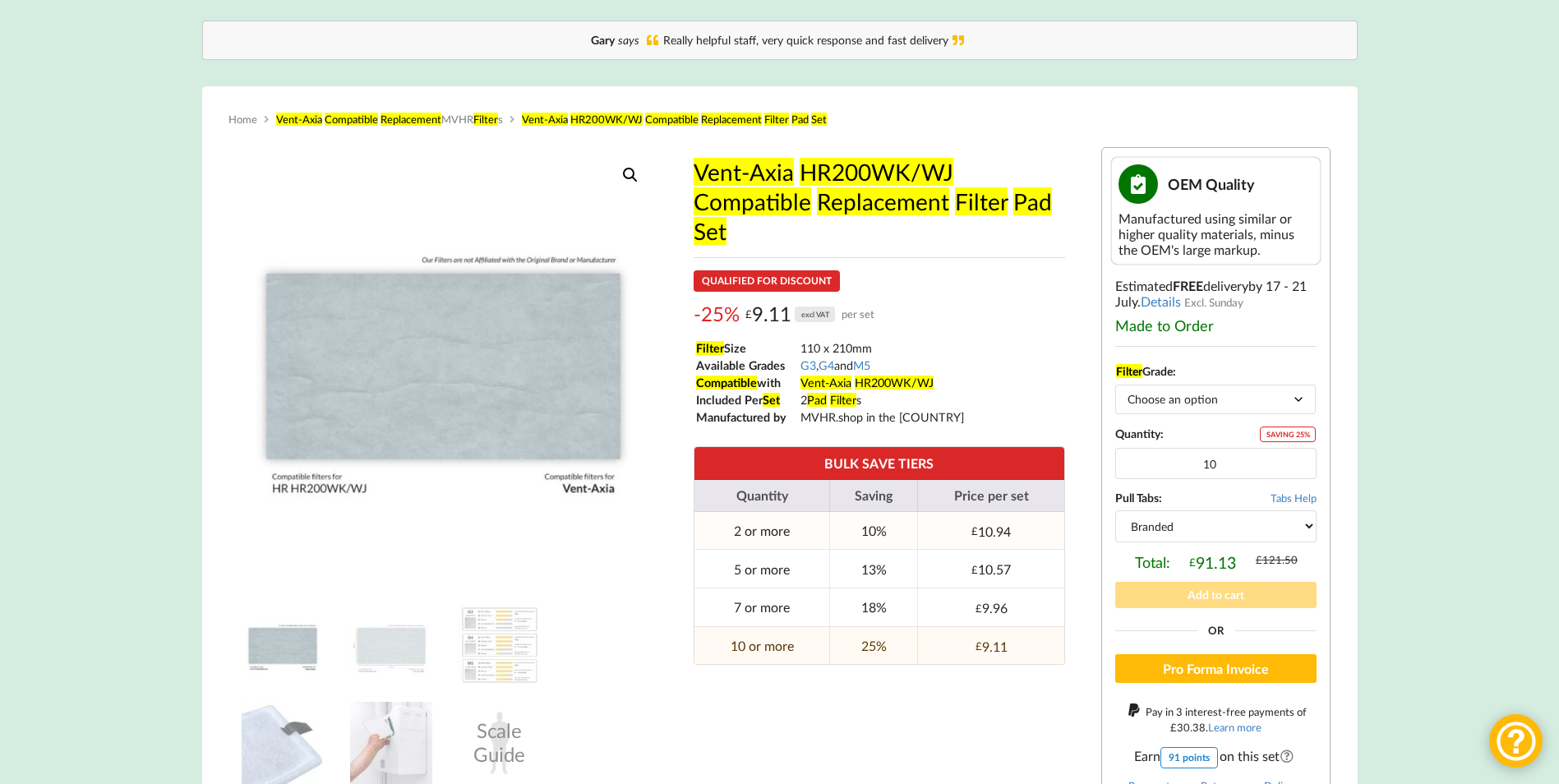 click on "2 or more" at bounding box center (762, 531) 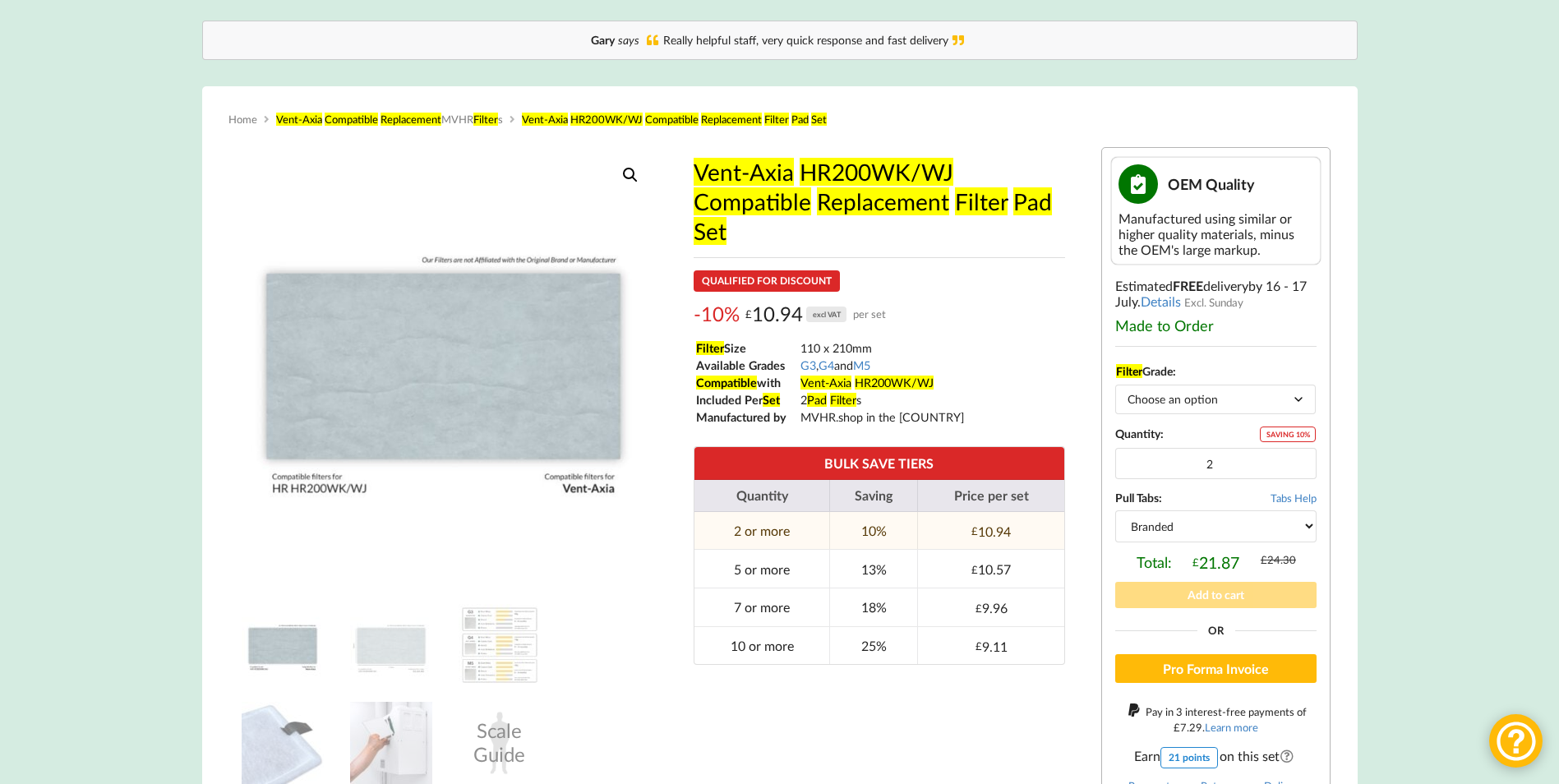 click on "-10%   £ 10.94  excl VAT   per set" at bounding box center (879, 314) 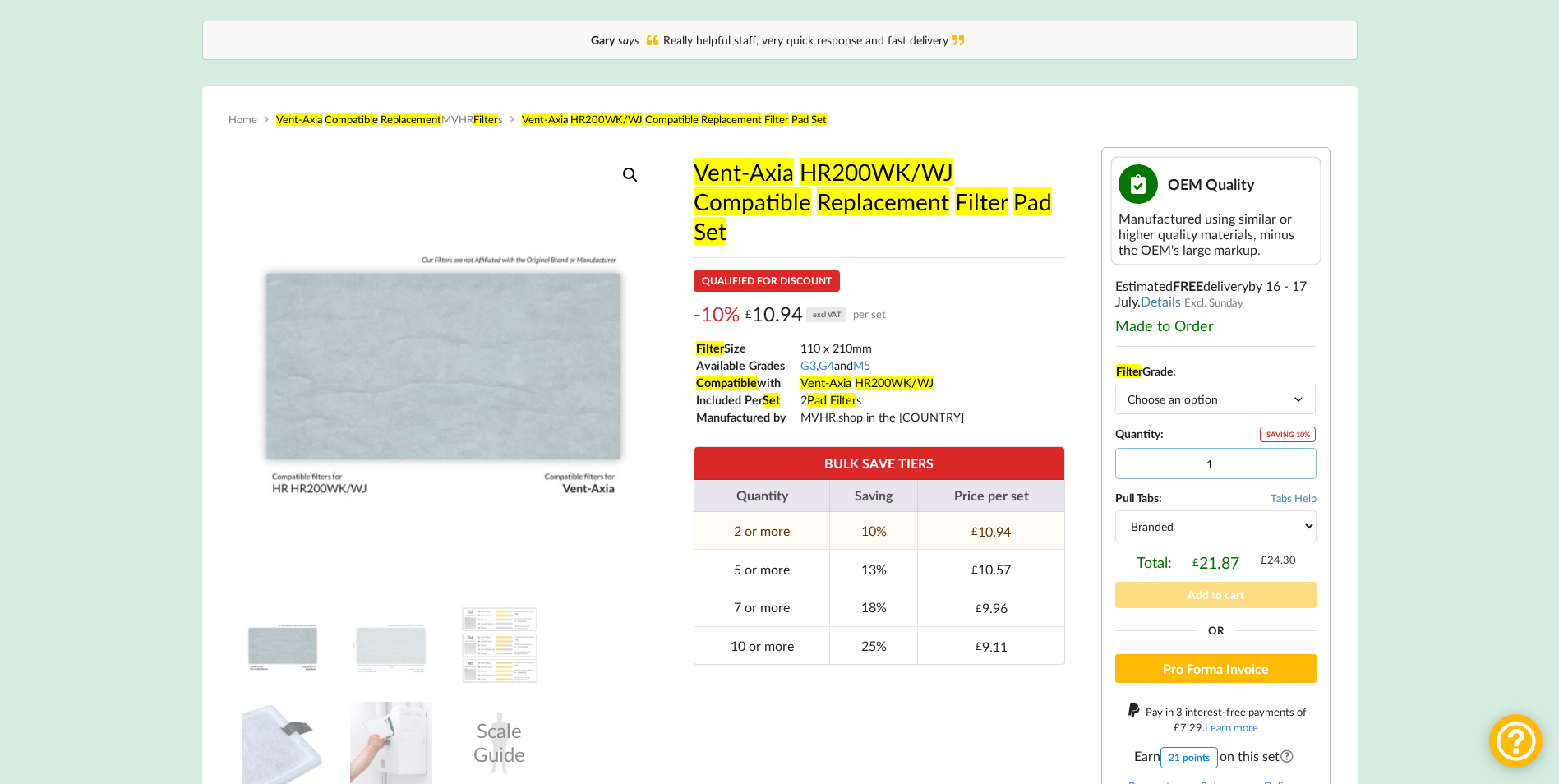 type on "1" 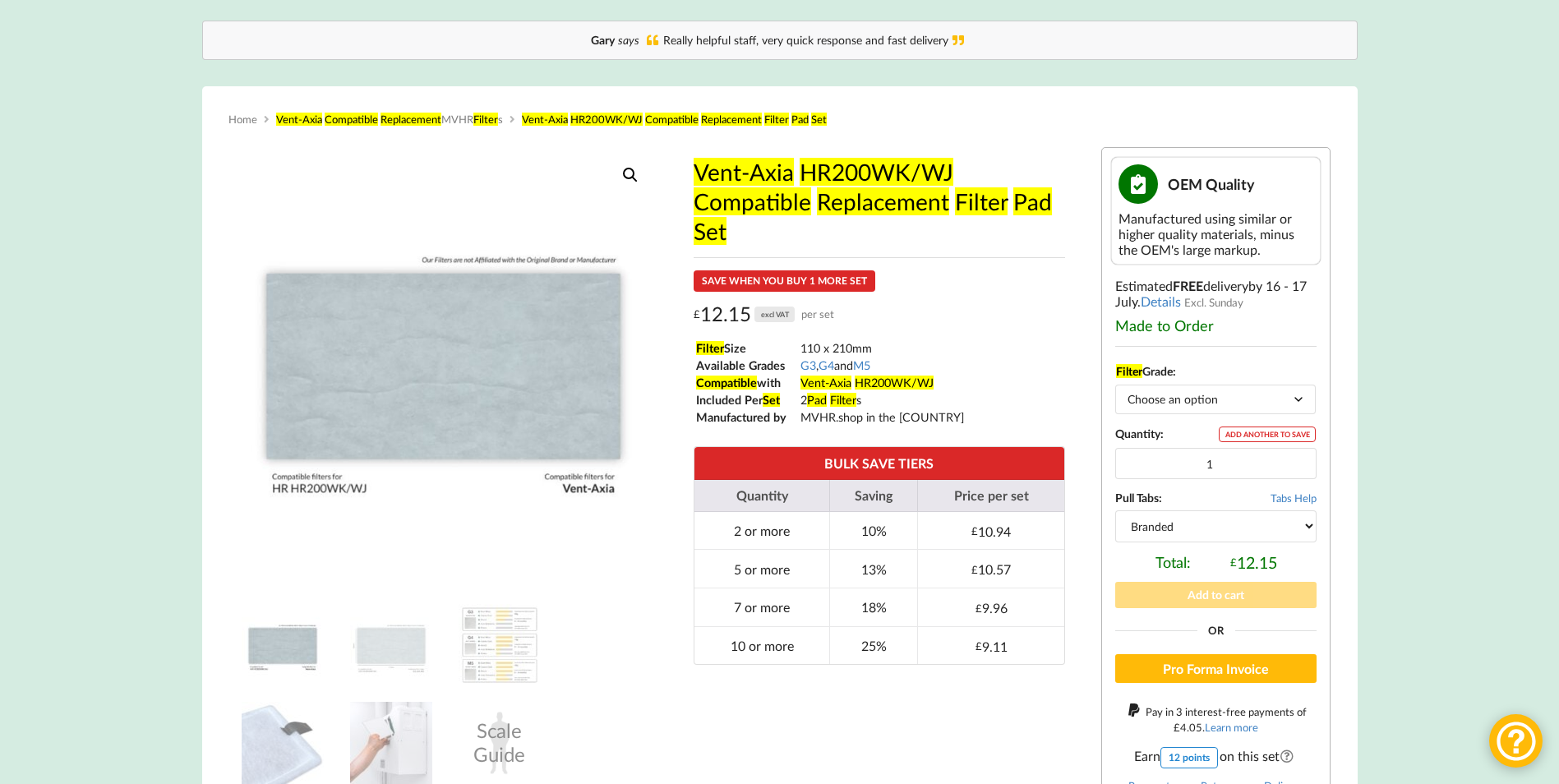 click on "Gary   says   Really helpful staff, very quick response and fast delivery
Home     Vent-Axia   Compatible   Replacement  MVHR  Filter s     Vent-Axia   HR200WK/WJ   Compatible   Replacement   Filter   Pad   Set
Scale Guide Product photos may not accurately depict scale or dimensions.
Vent-Axia   HR200WK/WJ   Compatible   Replacement   Filter   Pad   Set
SAVE WHEN YOU BUY 1 MORE SET
£ 12.15  excl VAT   per set
Total  £ 12.15  excl VAT
from
£ 12.15  excl VAT
£ 12.15  excl VAT
Filter  Size 110 x 210mm
Available Grades G3 ,  G4  and  M5 Compatible" at bounding box center [780, 1182] 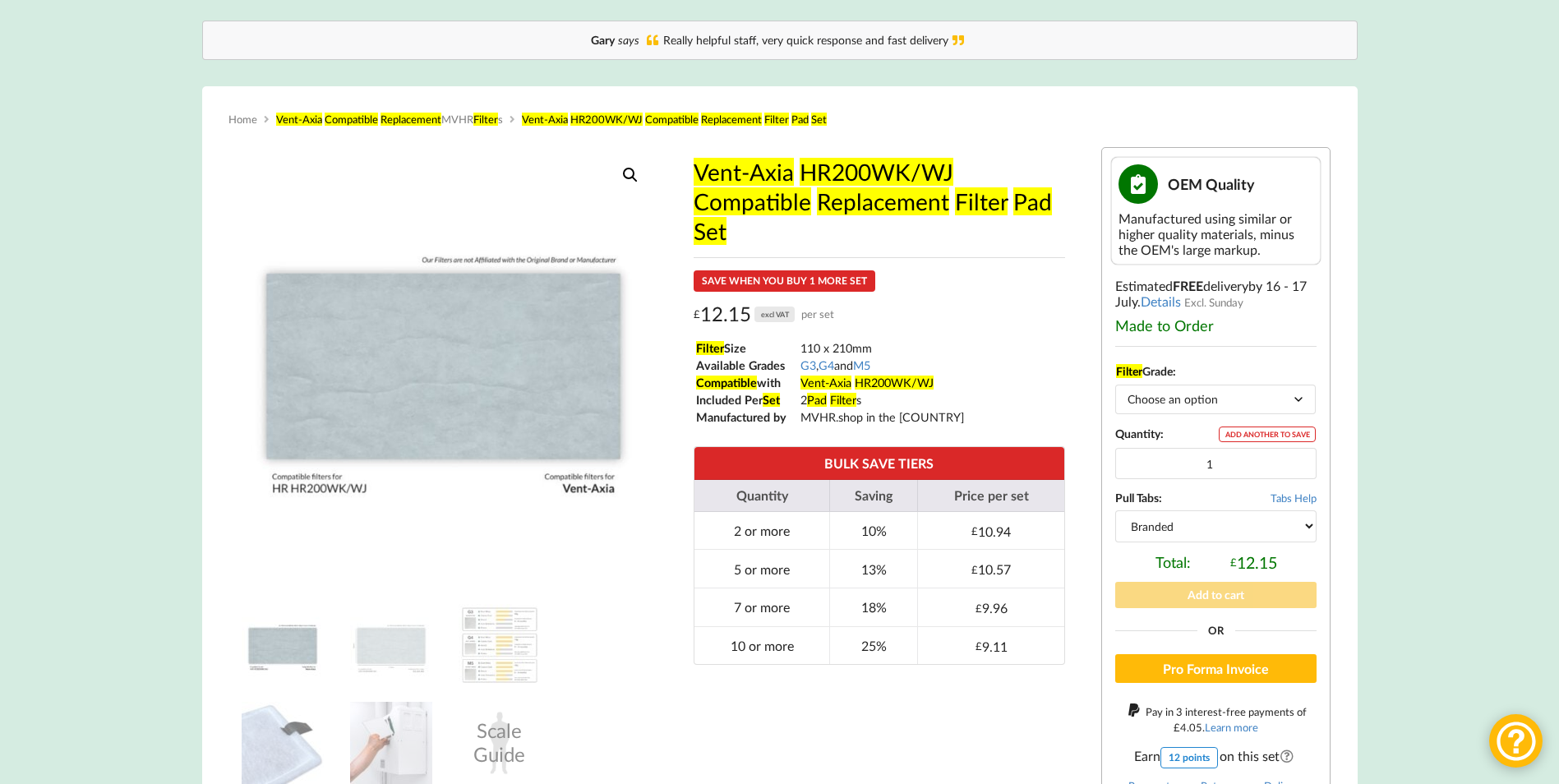 click on "Add to cart" at bounding box center (1215, 594) 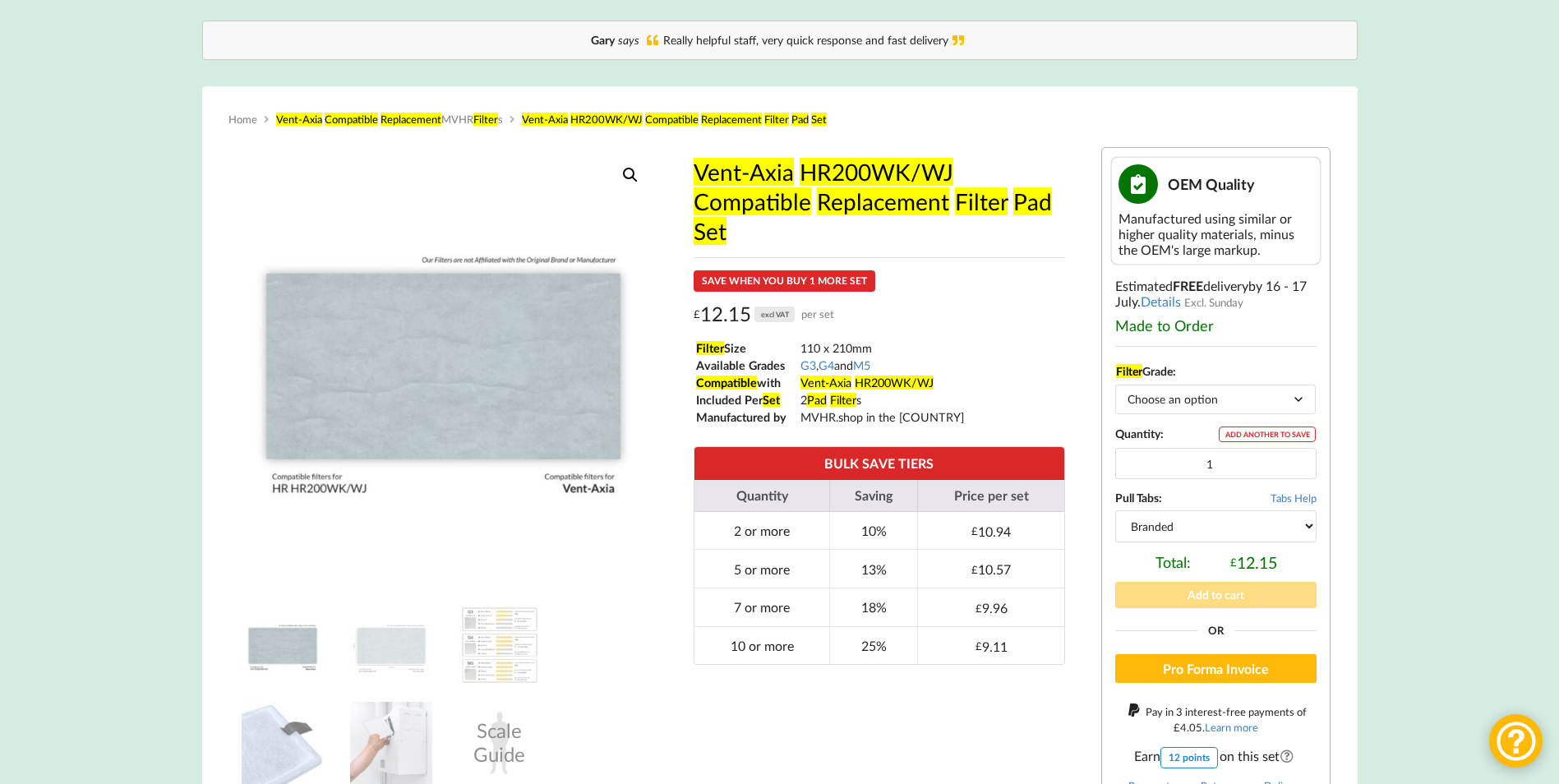 click on "Home
Basket
Account
Shop by Brand
Filter Designer
Catalogue
VAT Excluded
Custom Filters
Account
Sign in
New customer?  Rated" at bounding box center (779, 1284) 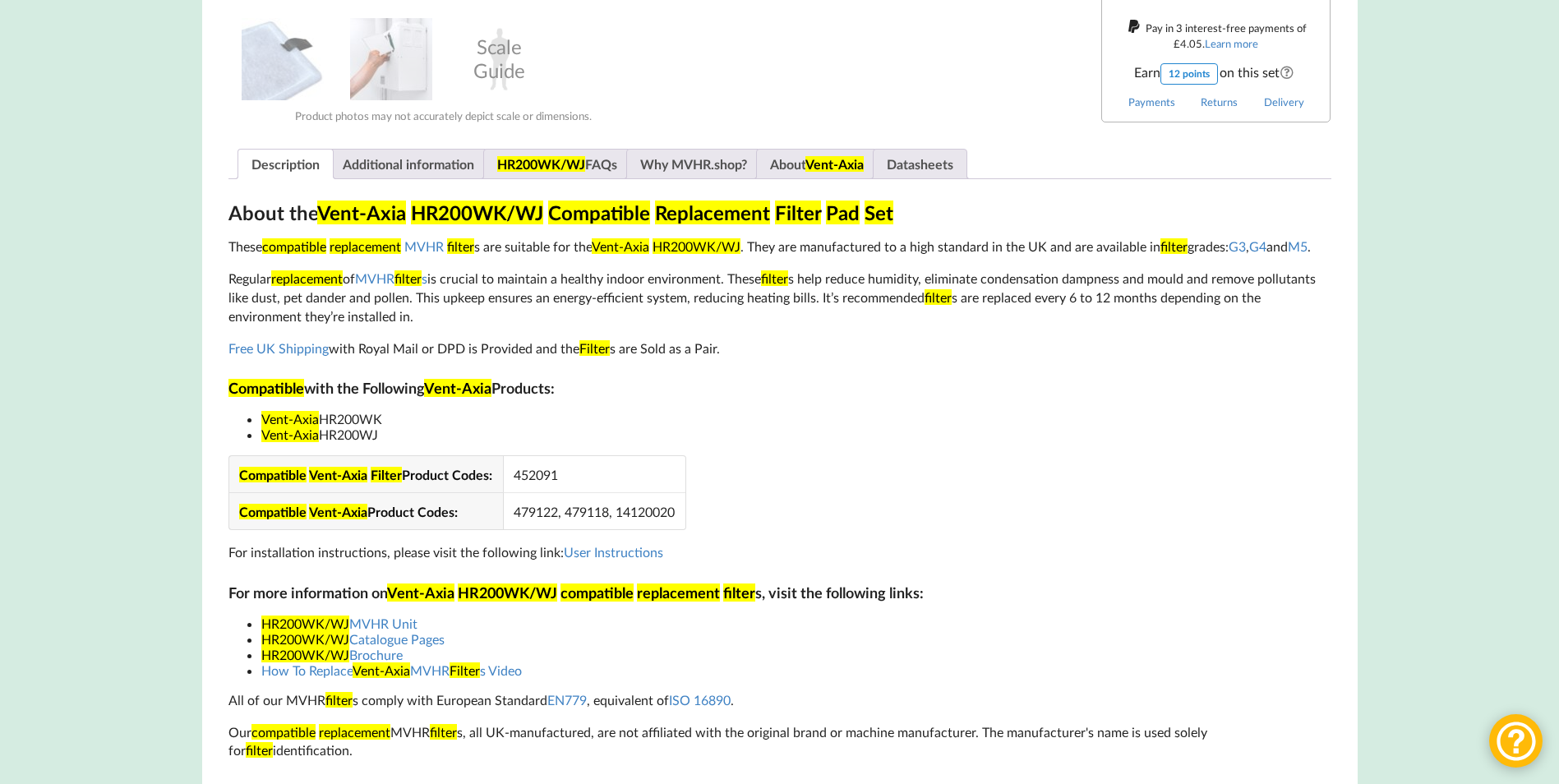 scroll, scrollTop: 986, scrollLeft: 0, axis: vertical 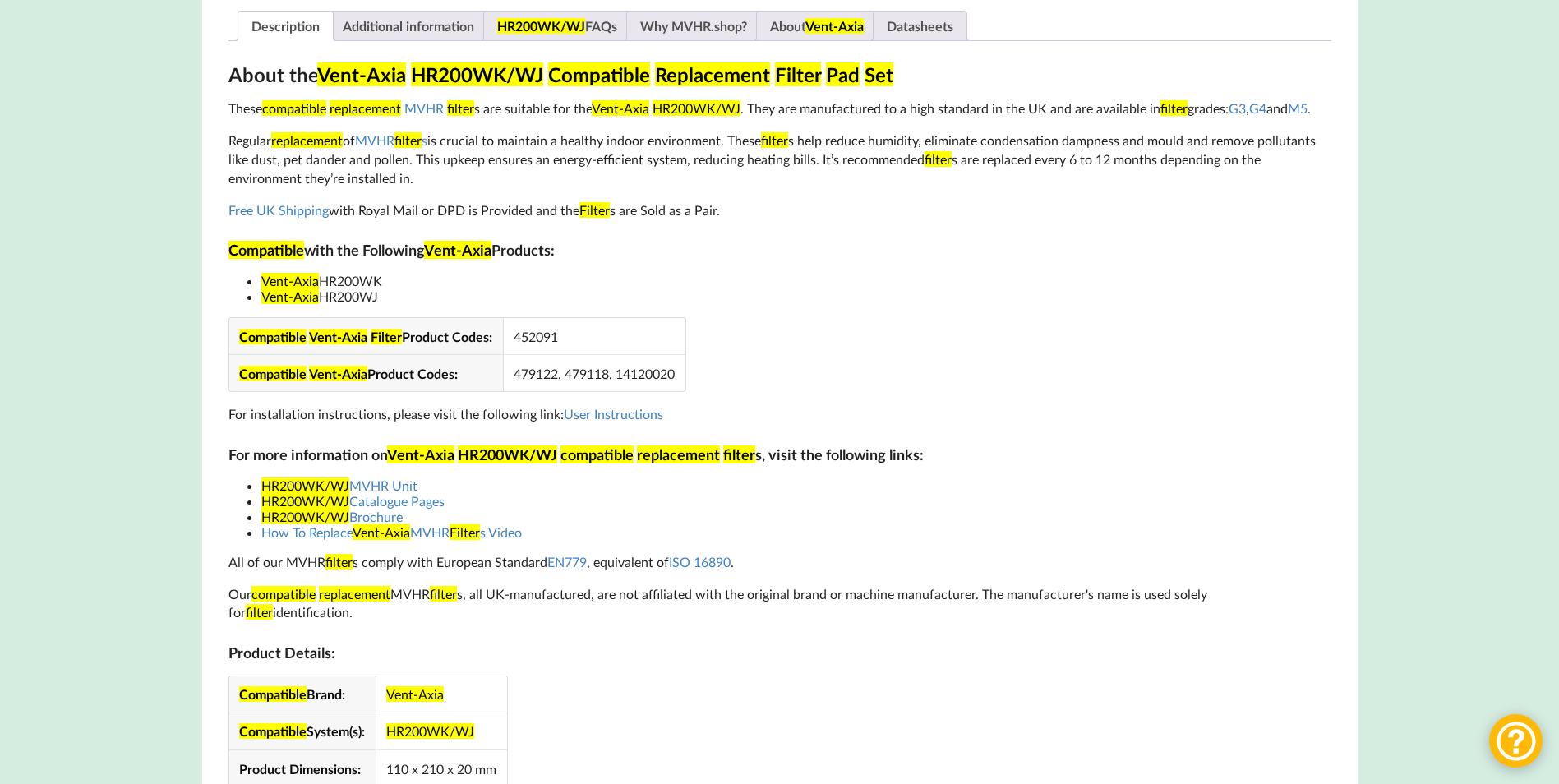click on "About the  Vent-Axia   HR200WK/WJ   Compatible   Replacement   Filter   Pad   Set
These  compatible   replacement   MVHR   filter s are suitable for the  Vent-Axia
HR200WK/WJ . They are
manufactured to a high standard in the UK
and are available in  filter  grades:  G3 ,  G4  and  M5 .
Regular  replacement  of  MVHR  filter s  is crucial to maintain a healthy indoor
environment. These  filter s help reduce humidity, eliminate condensation dampness and mould and remove pollutants
like dust, pet dander and pollen. This upkeep ensures an energy-efficient system, reducing heating bills. It’s
recommended  filter s are replaced every 6 to 12 months depending on the environment they’re installed in.
Free UK Shipping  with Royal Mail or DPD is Provided and the  Filter s are Sold as a Pair.
Compatible  with the Following  Vent-Axia  Products:
Vent-Axia  HR200WK
Vent-Axia  HR200WJ
Compatible   Vent-Axia   Filter" at bounding box center [780, 462] 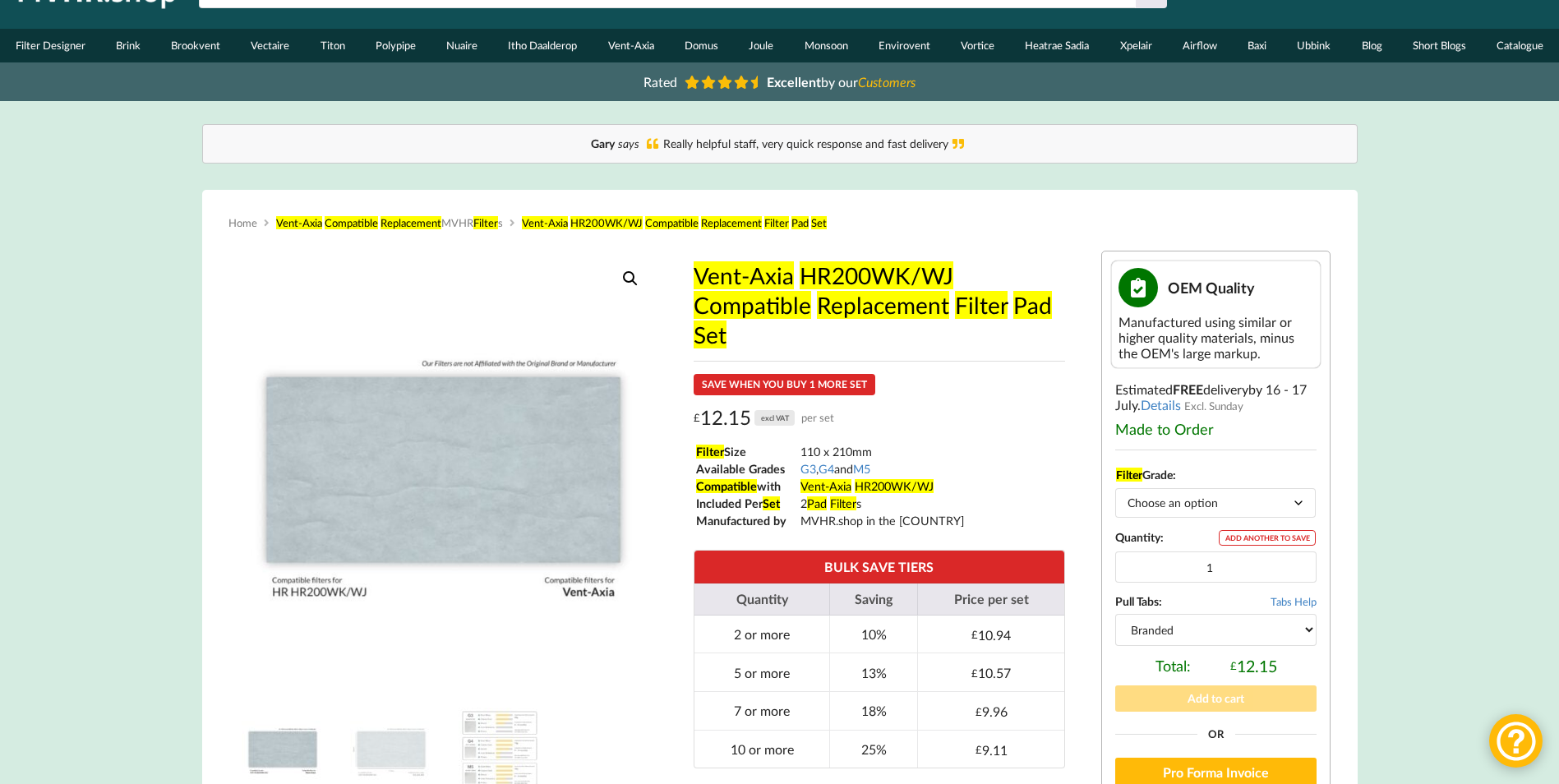 scroll, scrollTop: 0, scrollLeft: 0, axis: both 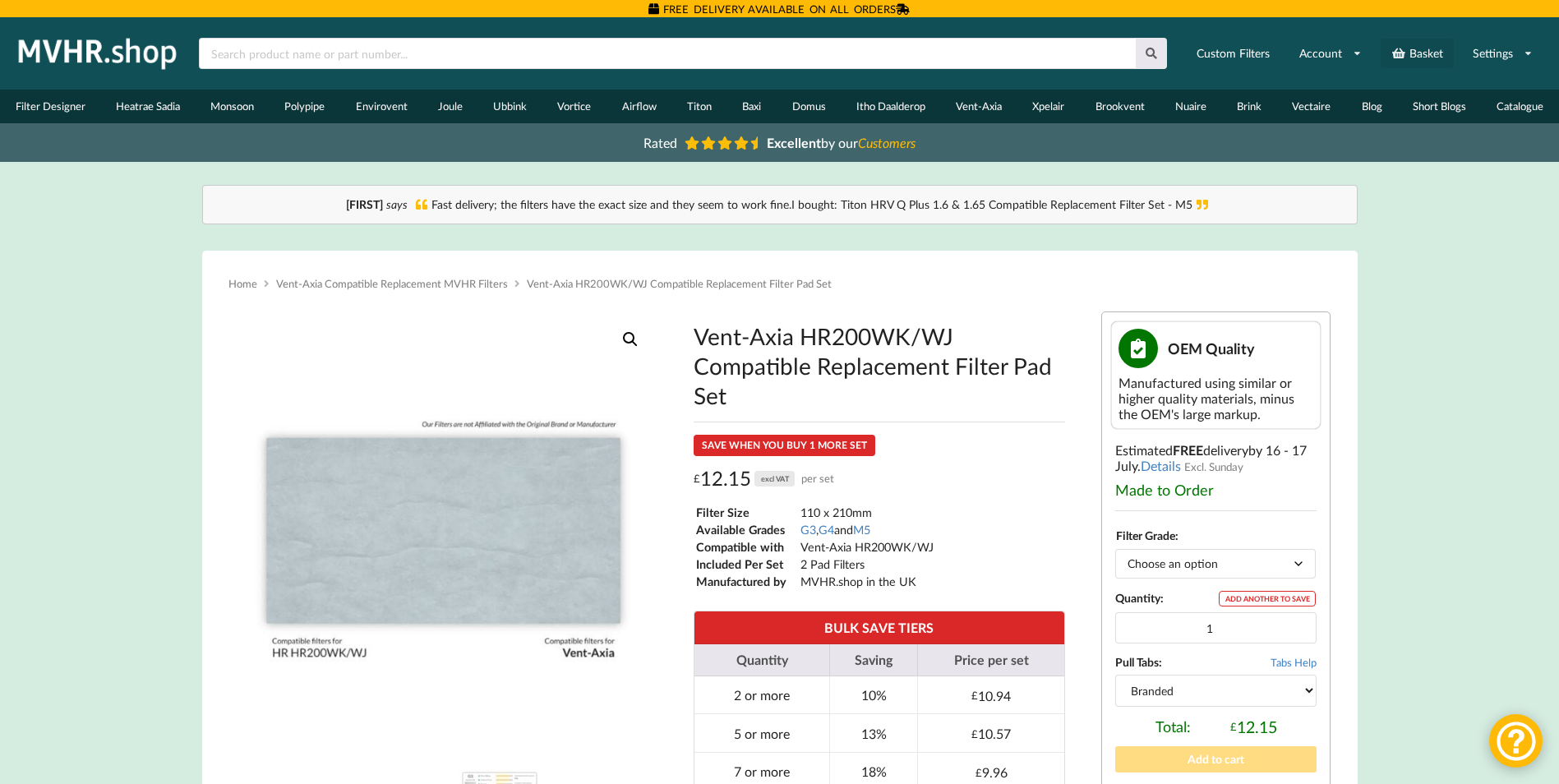 click on "Basket" at bounding box center (1417, 53) 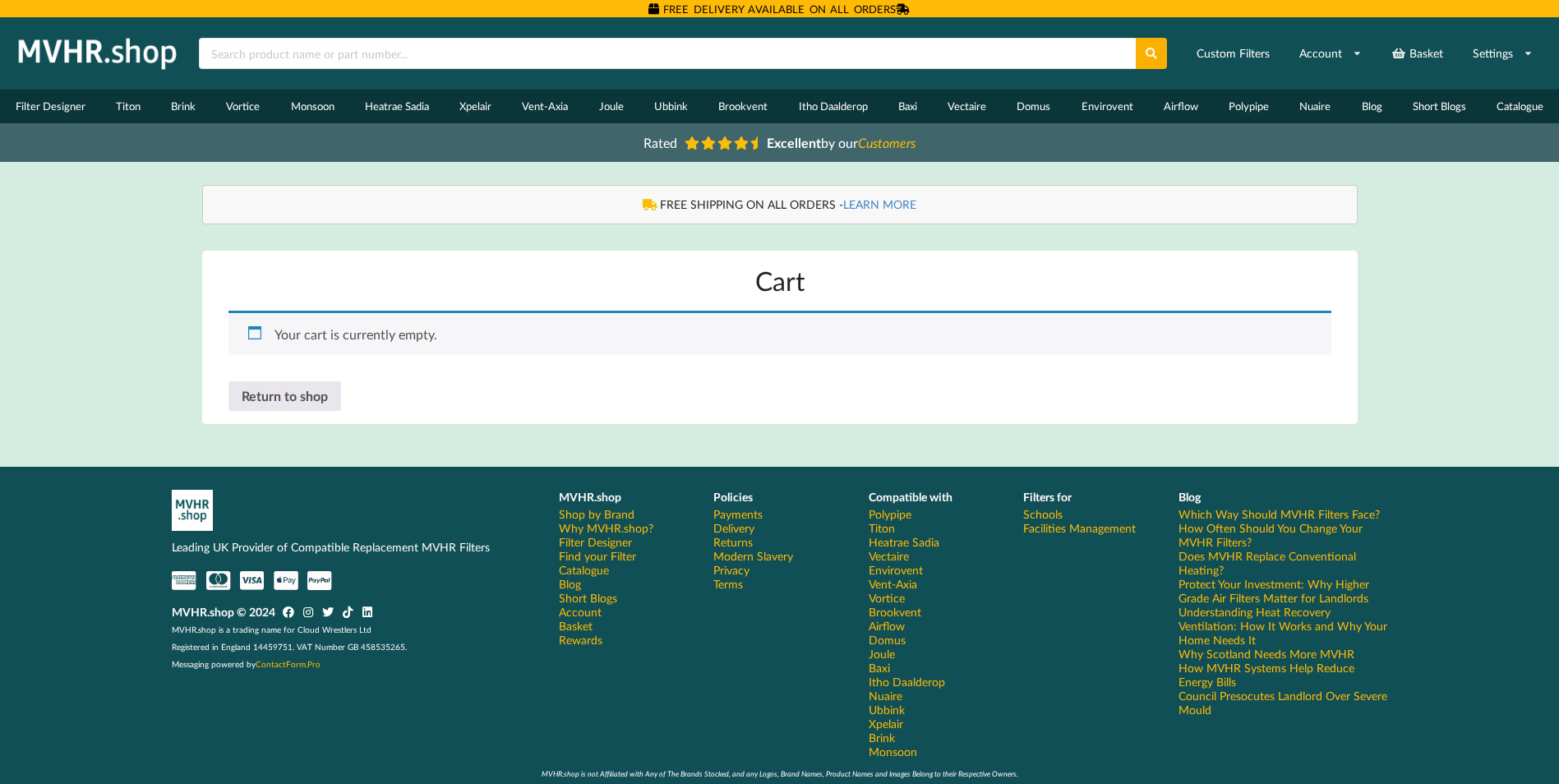 scroll, scrollTop: 0, scrollLeft: 0, axis: both 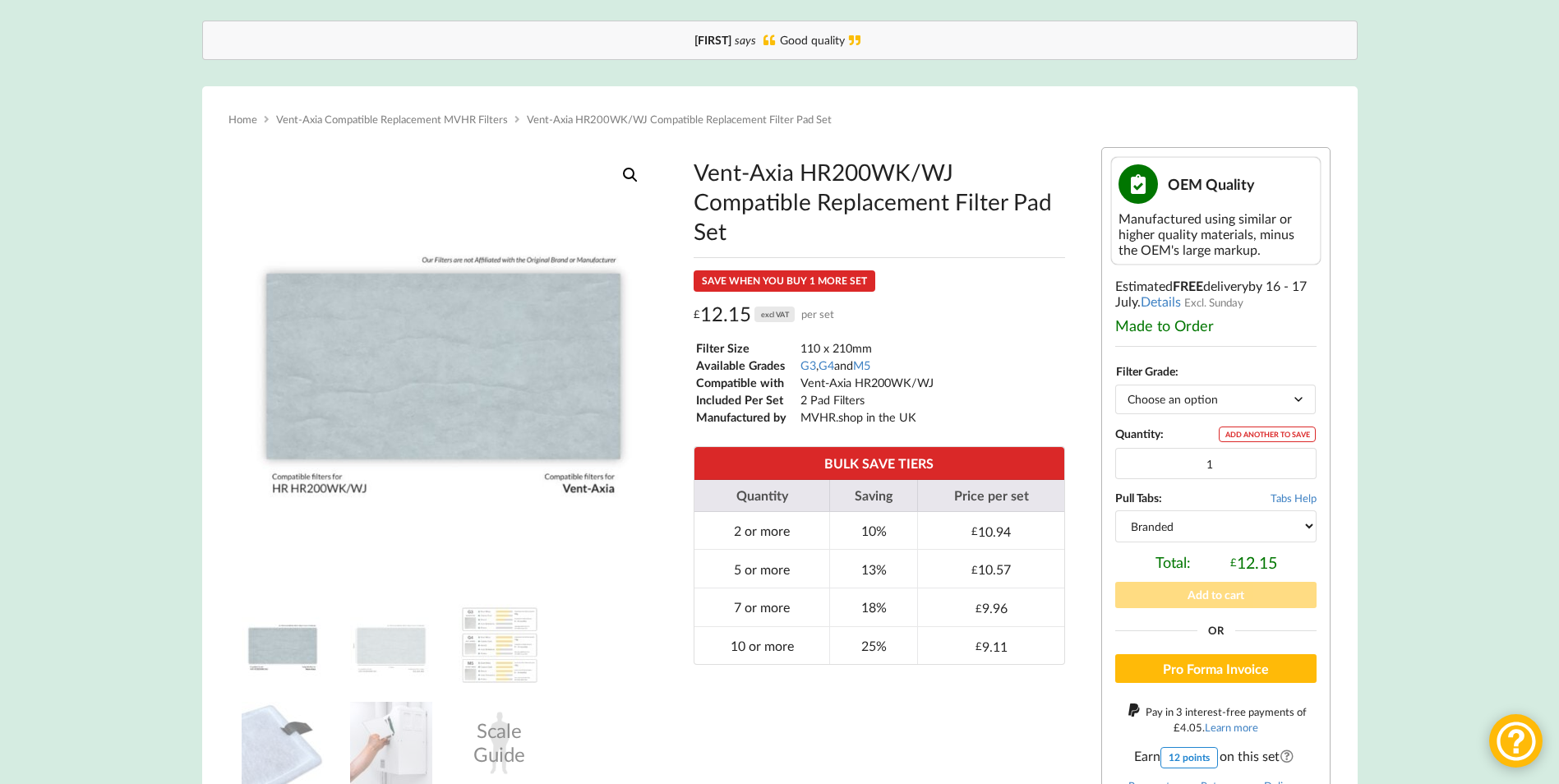 click on "Choose an option G3 G4 M5" at bounding box center (1215, 399) 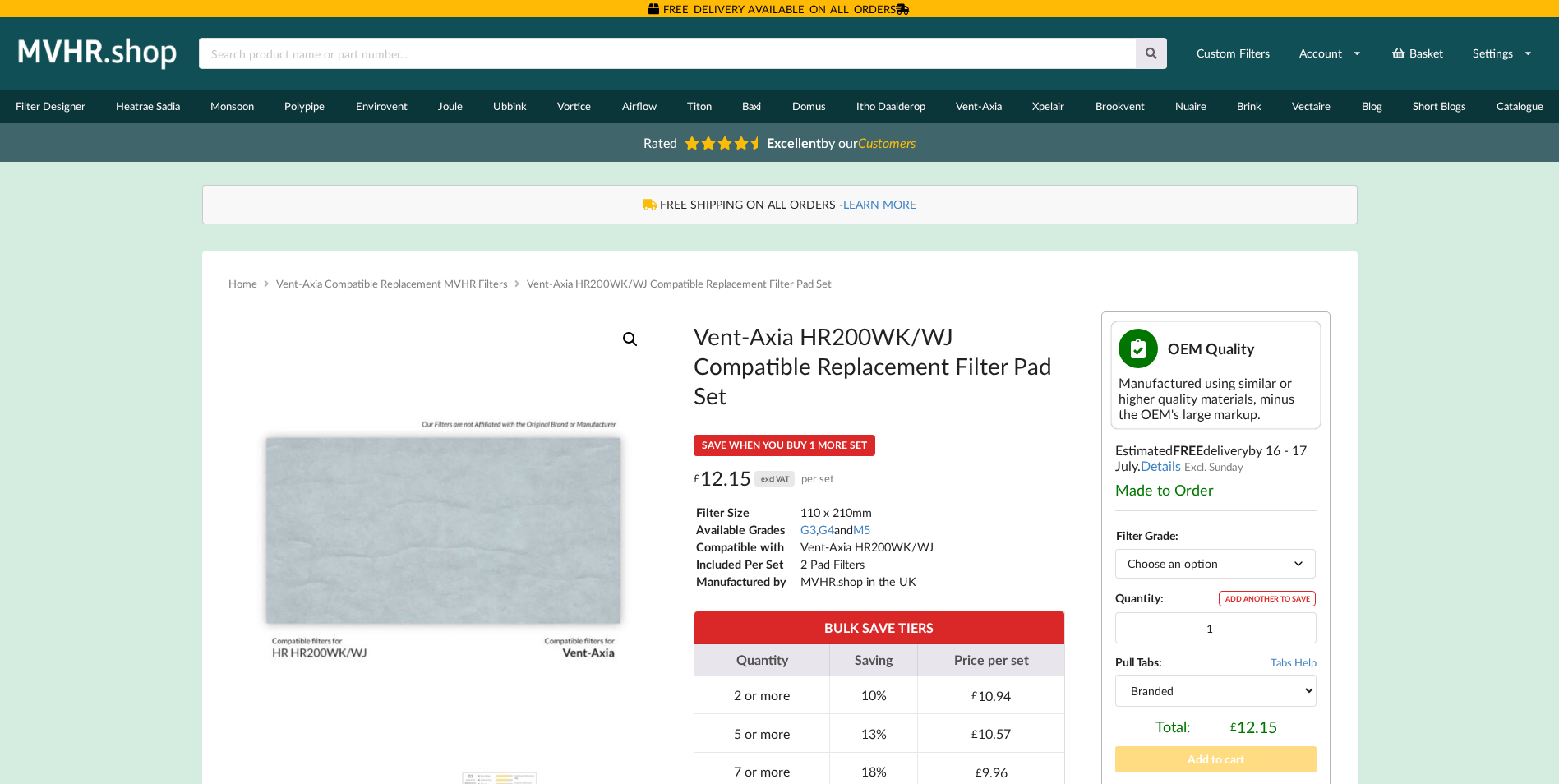 scroll, scrollTop: 0, scrollLeft: 0, axis: both 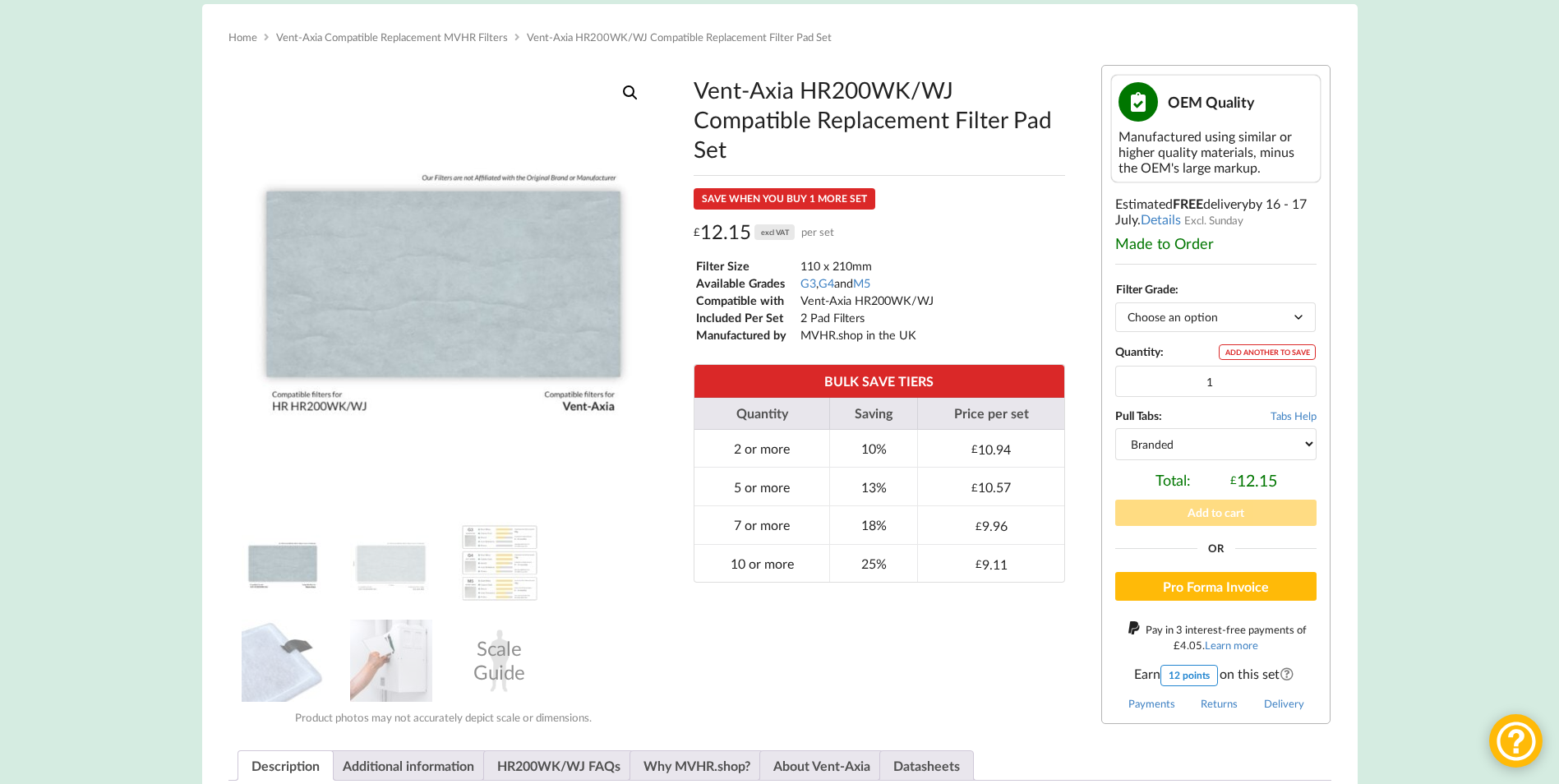 click on "Choose an option G3 G4 M5" at bounding box center [1215, 316] 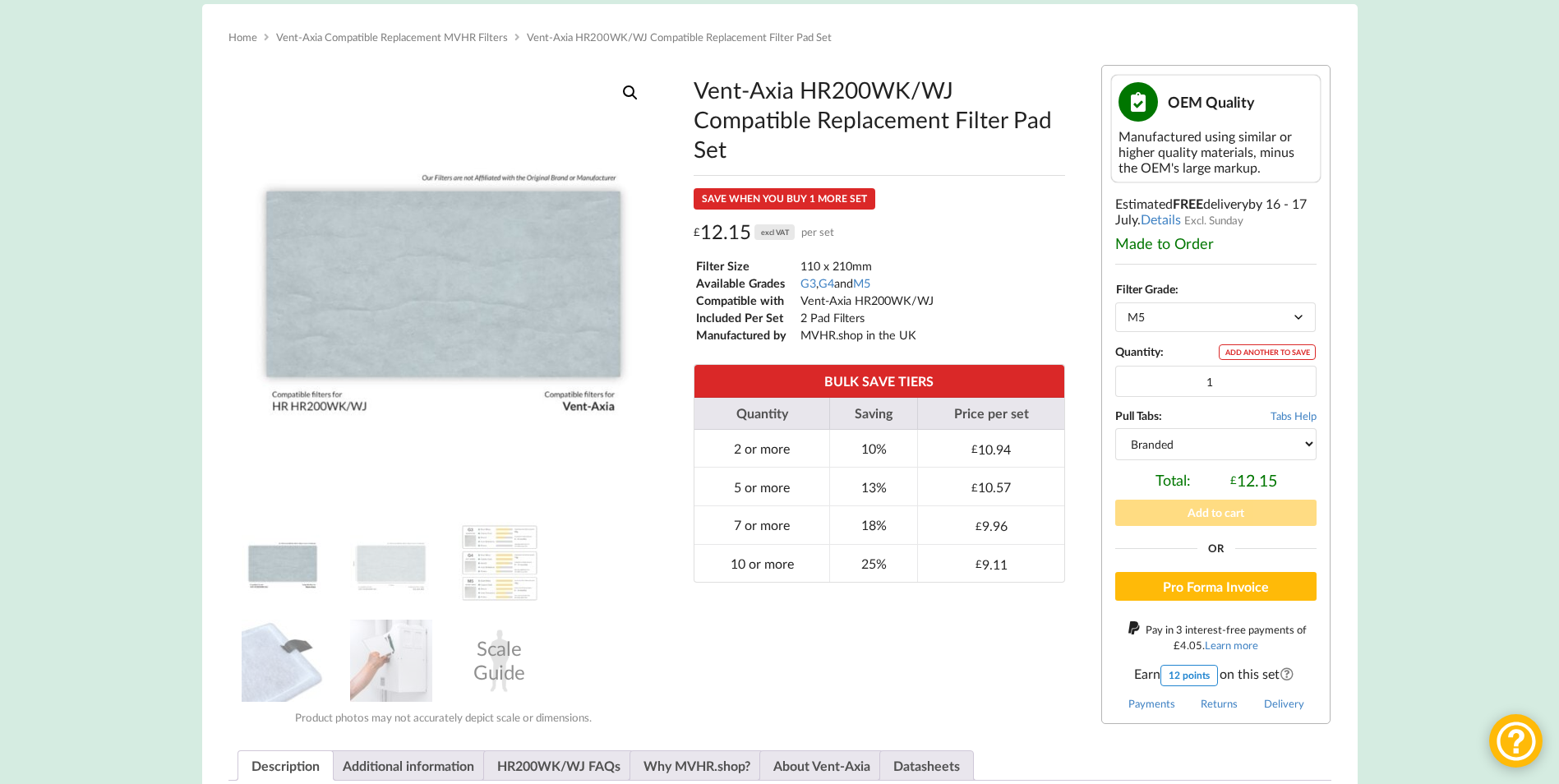 click on "Choose an option G3 G4 M5" at bounding box center [1215, 316] 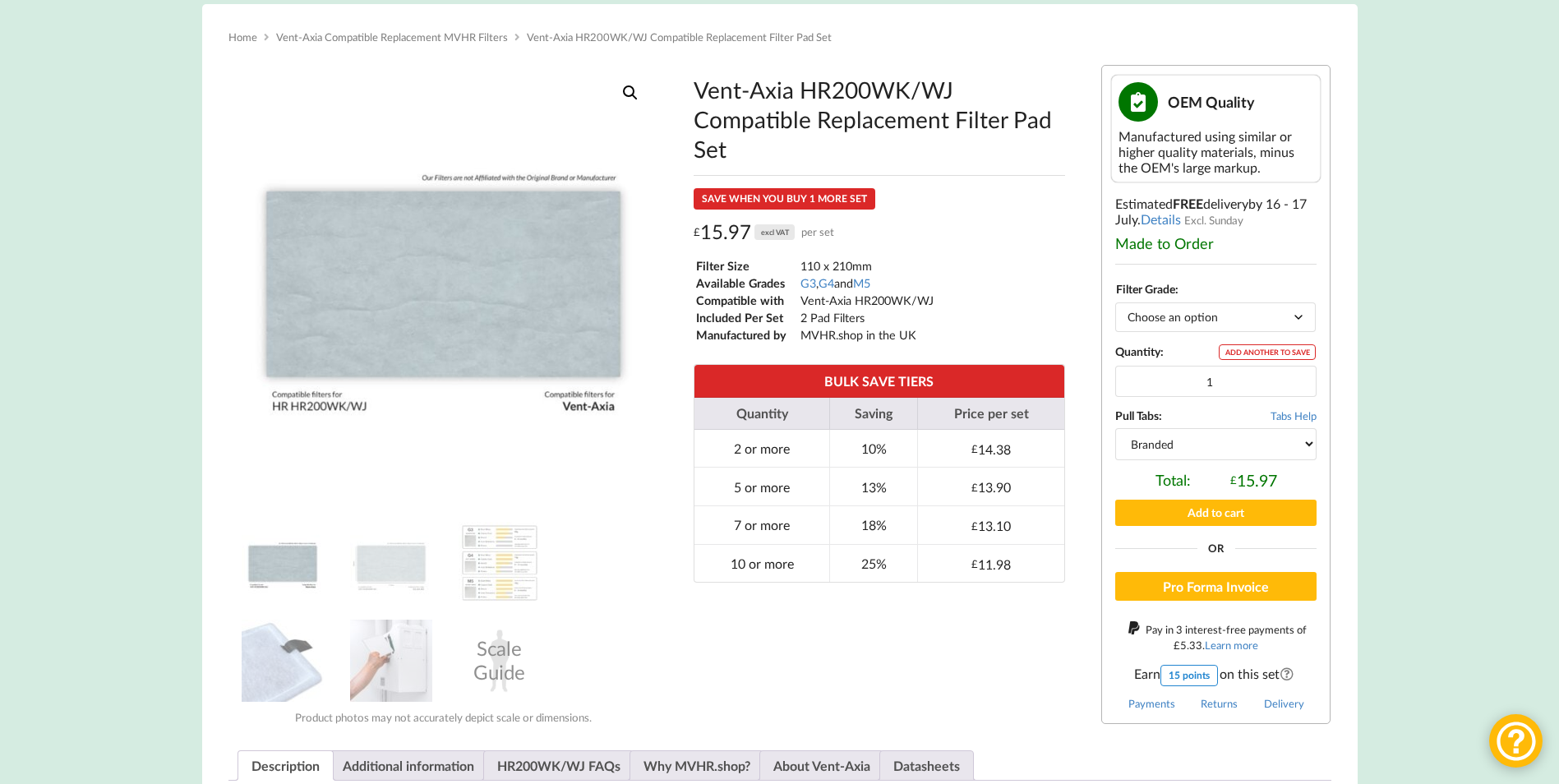 click on "Choose an option G3 G4 M5" at bounding box center [1215, 316] 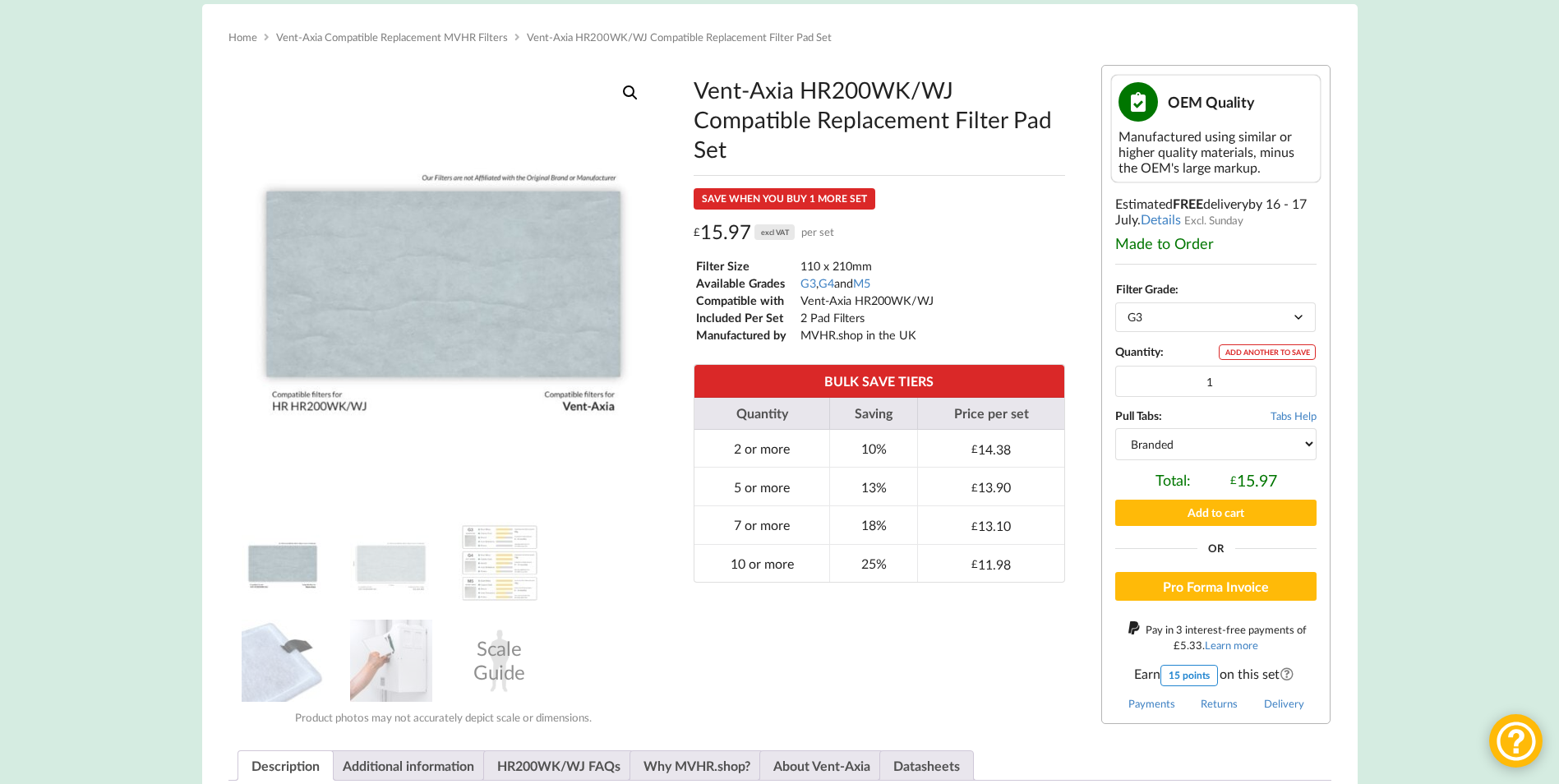 click on "Choose an option G3 G4 M5" at bounding box center [1215, 316] 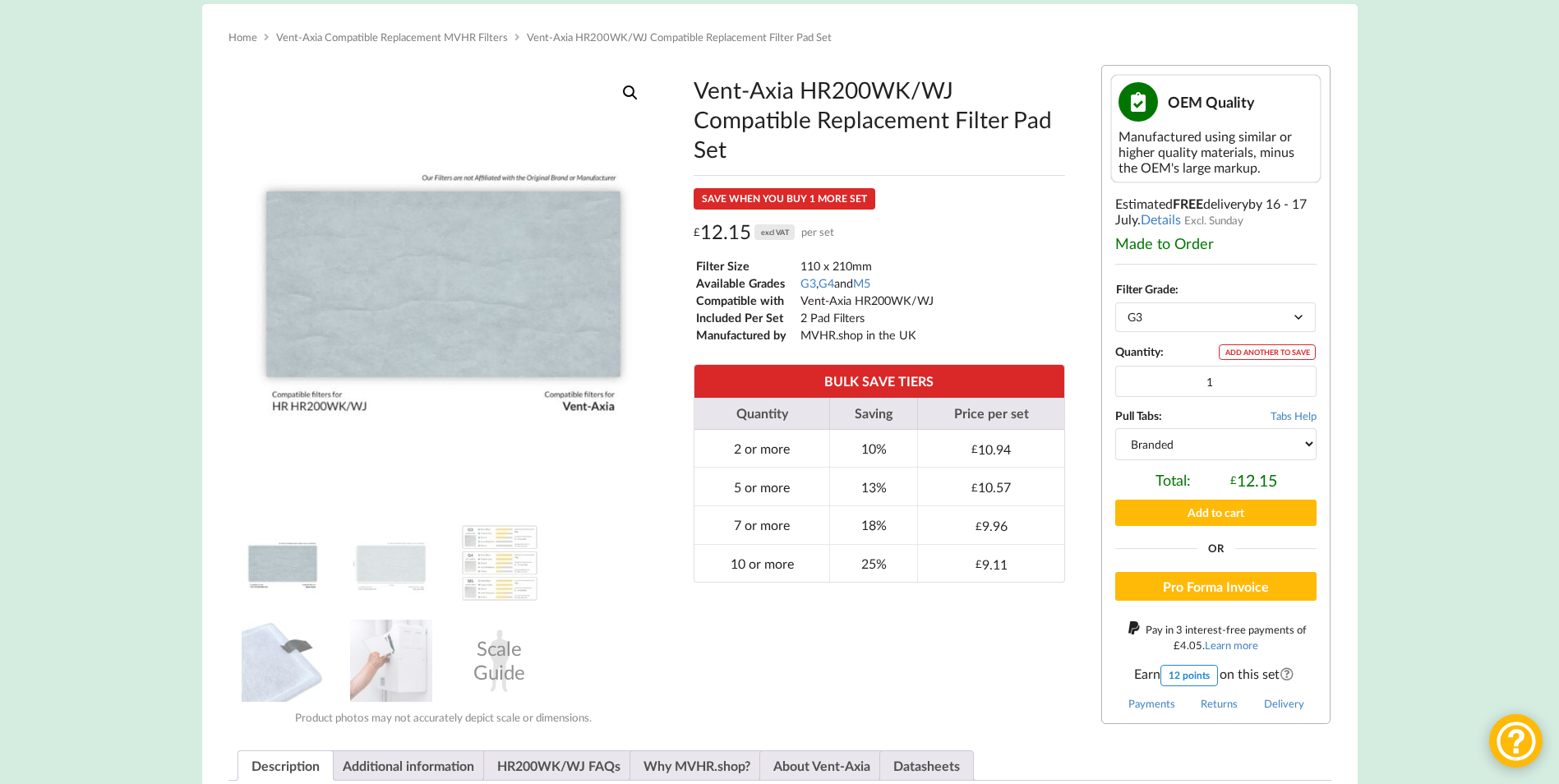 click on "Home
Basket
Account
Shop by Brand
Filter Designer
Catalogue
VAT Excluded
Custom Filters
Account
Sign in
New customer?  Rated" at bounding box center [779, 1202] 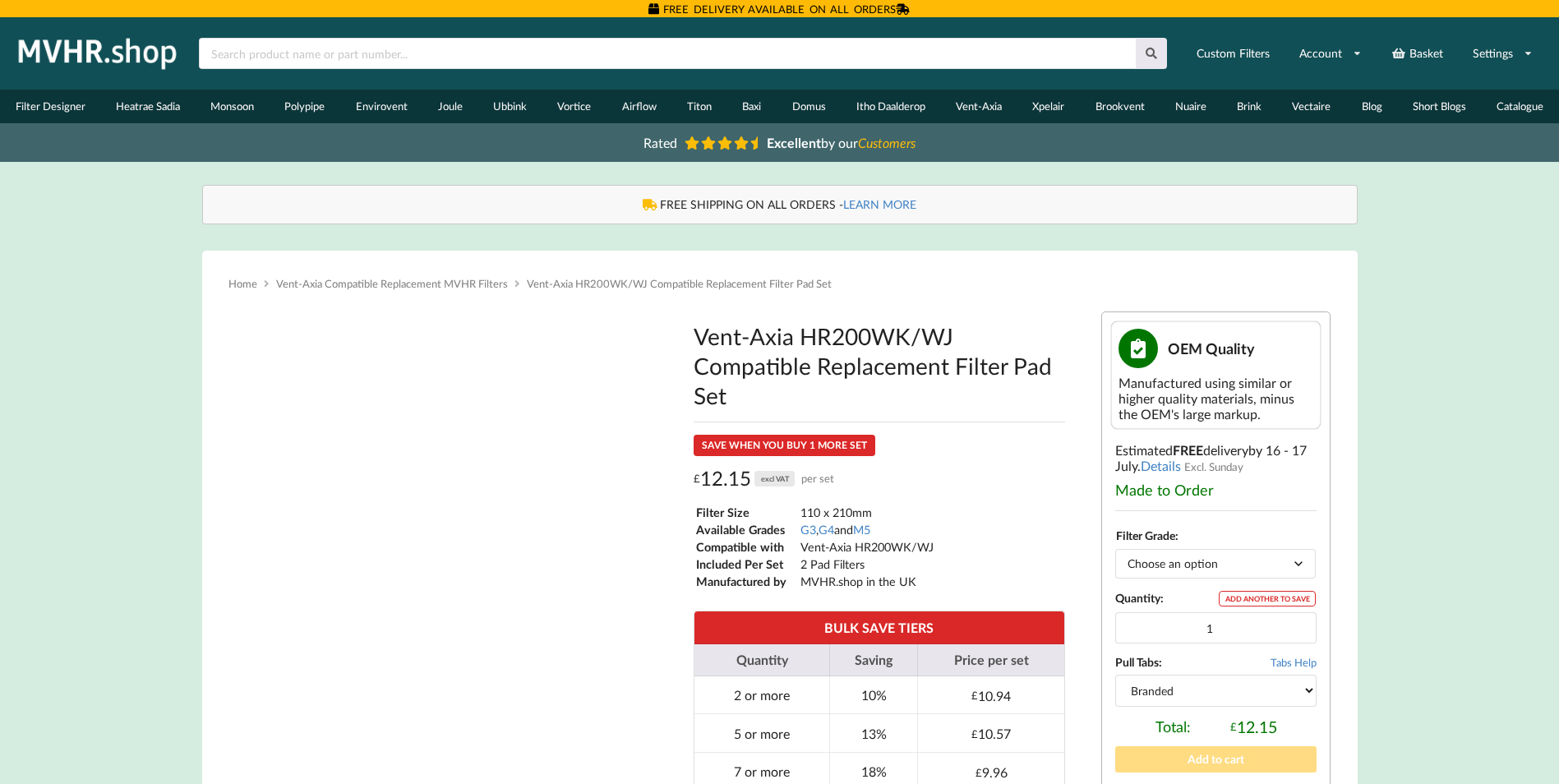 scroll, scrollTop: 0, scrollLeft: 0, axis: both 